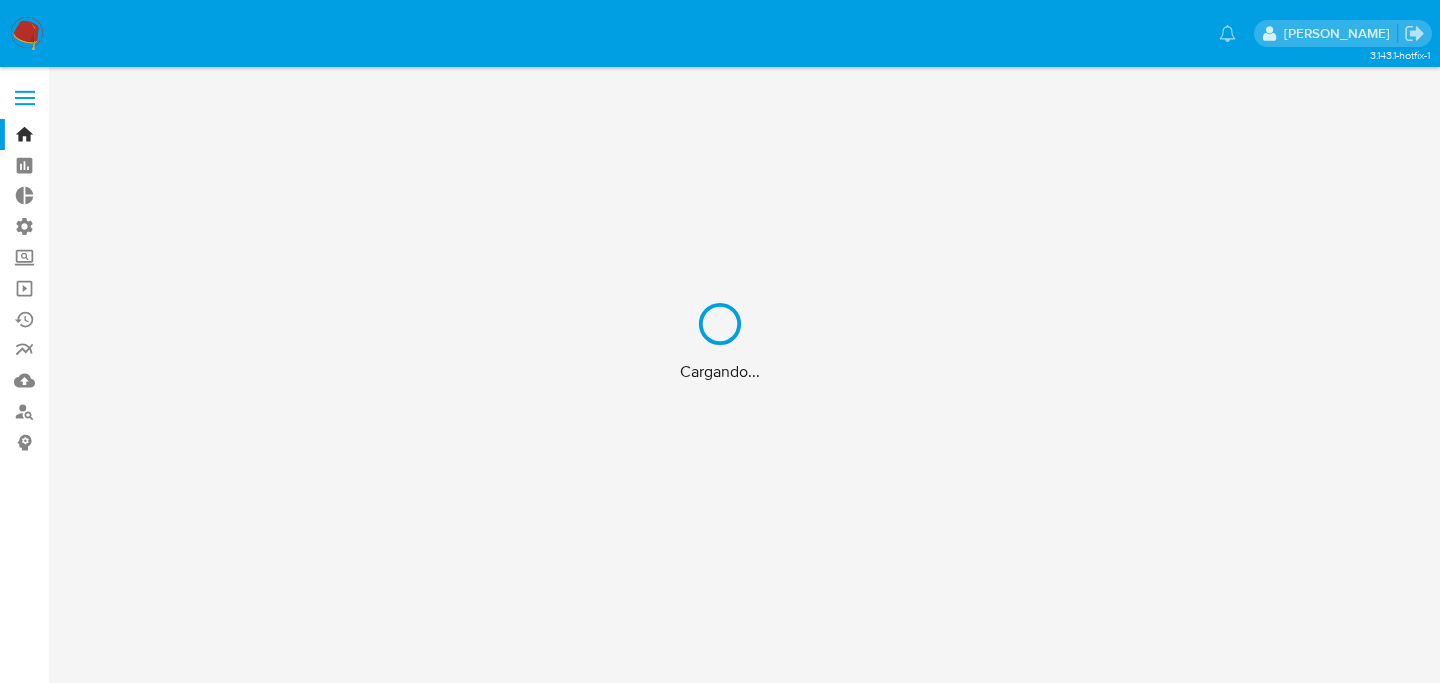 scroll, scrollTop: 0, scrollLeft: 0, axis: both 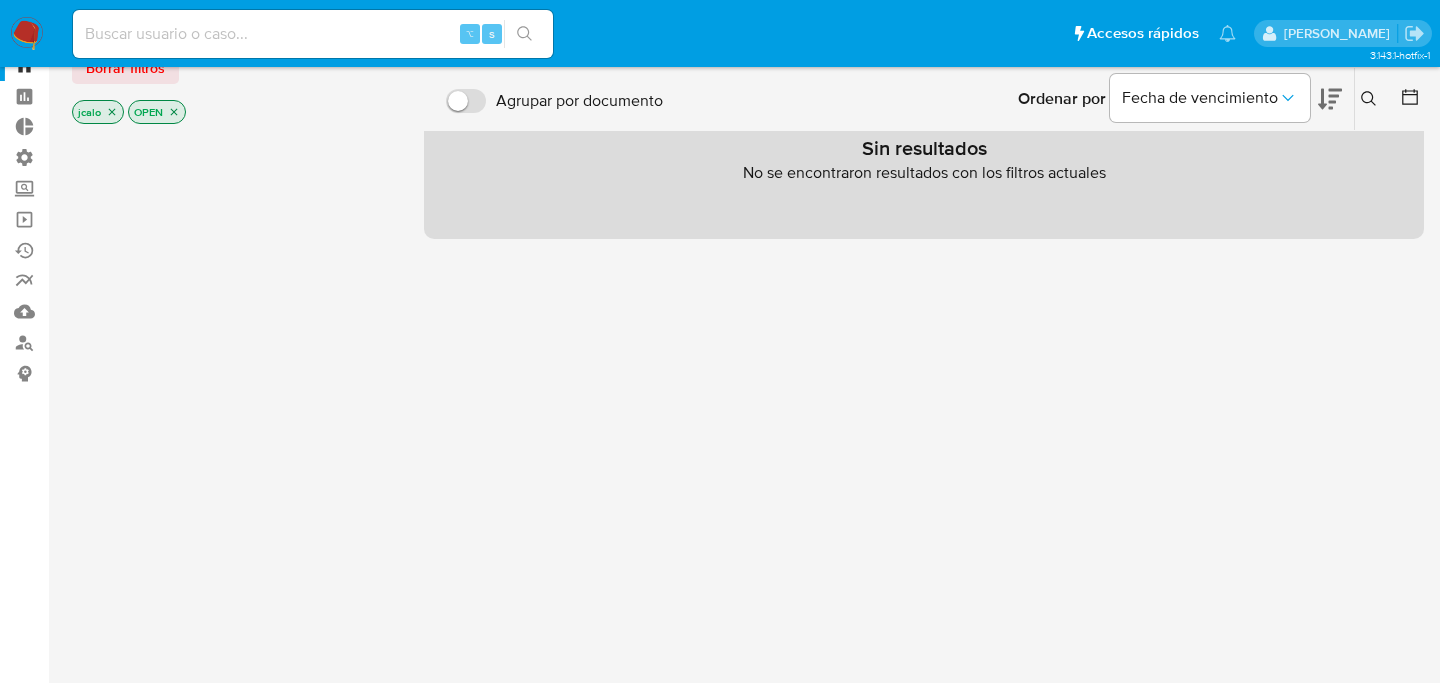click 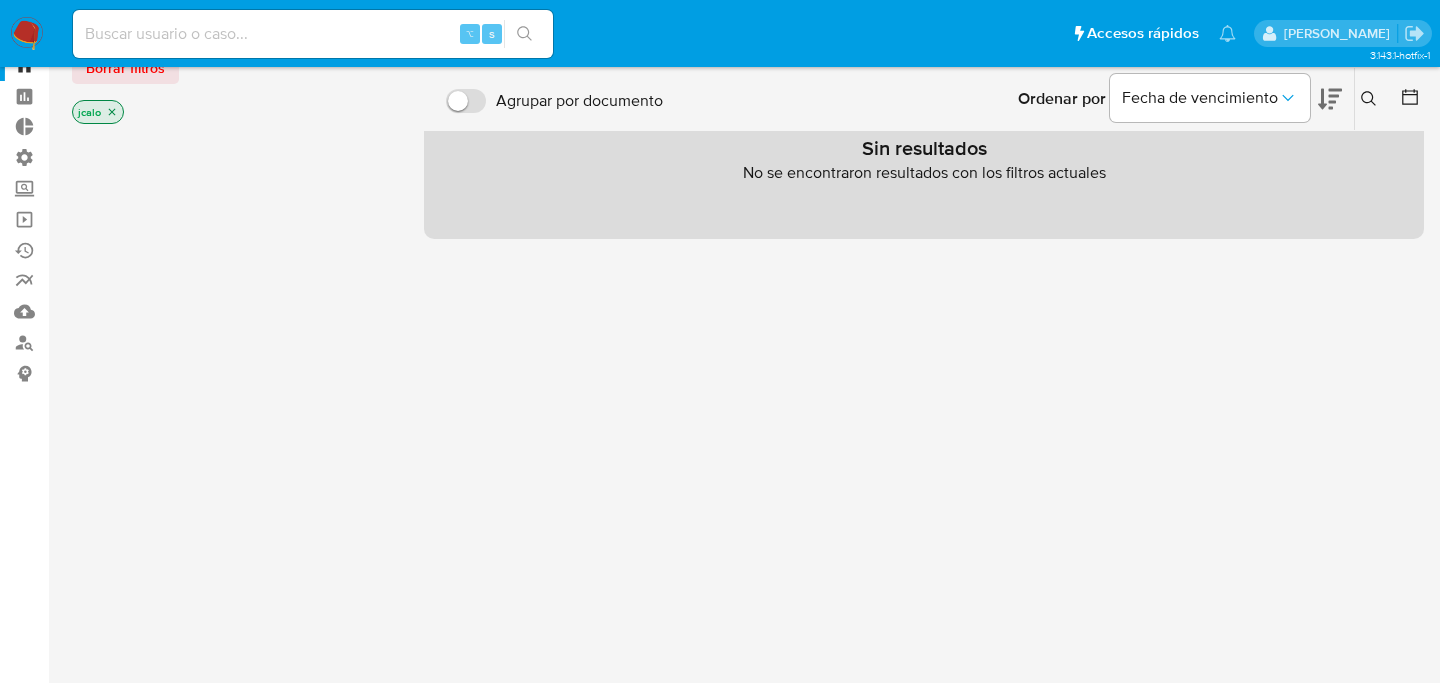 scroll, scrollTop: 0, scrollLeft: 0, axis: both 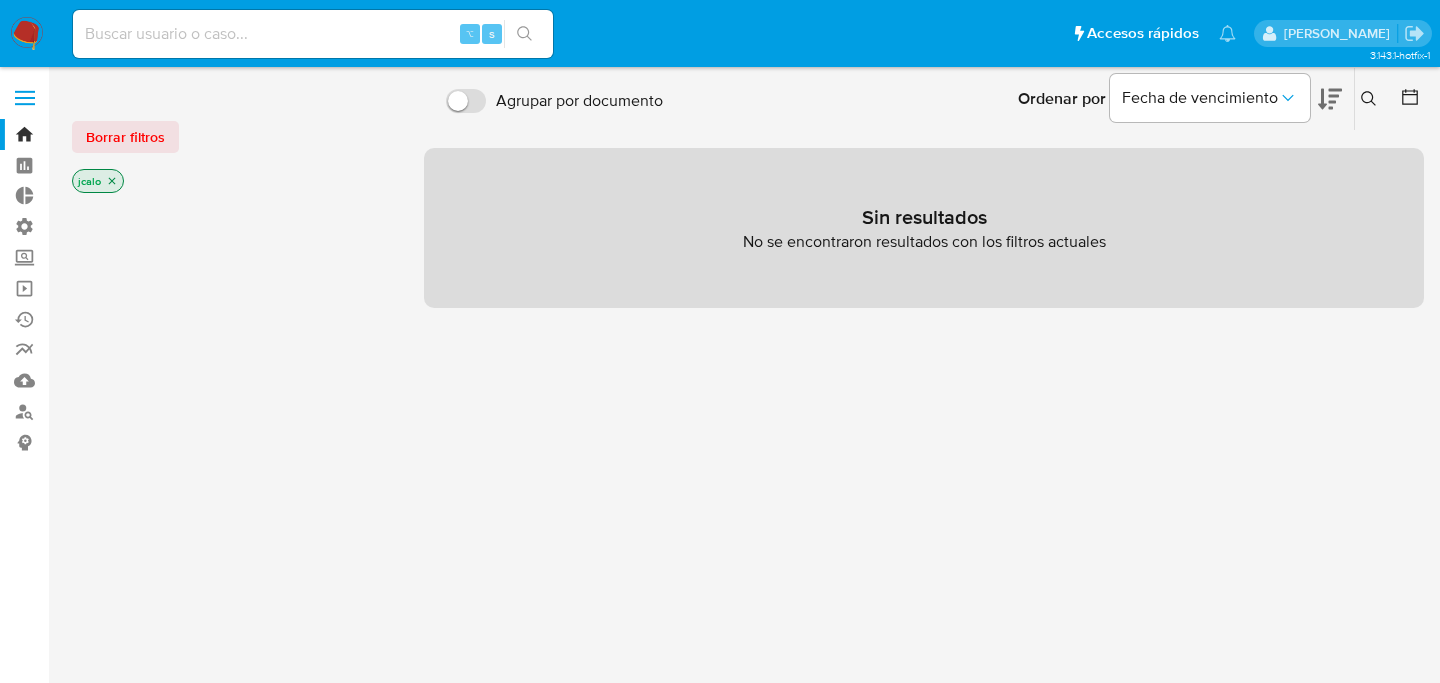 click 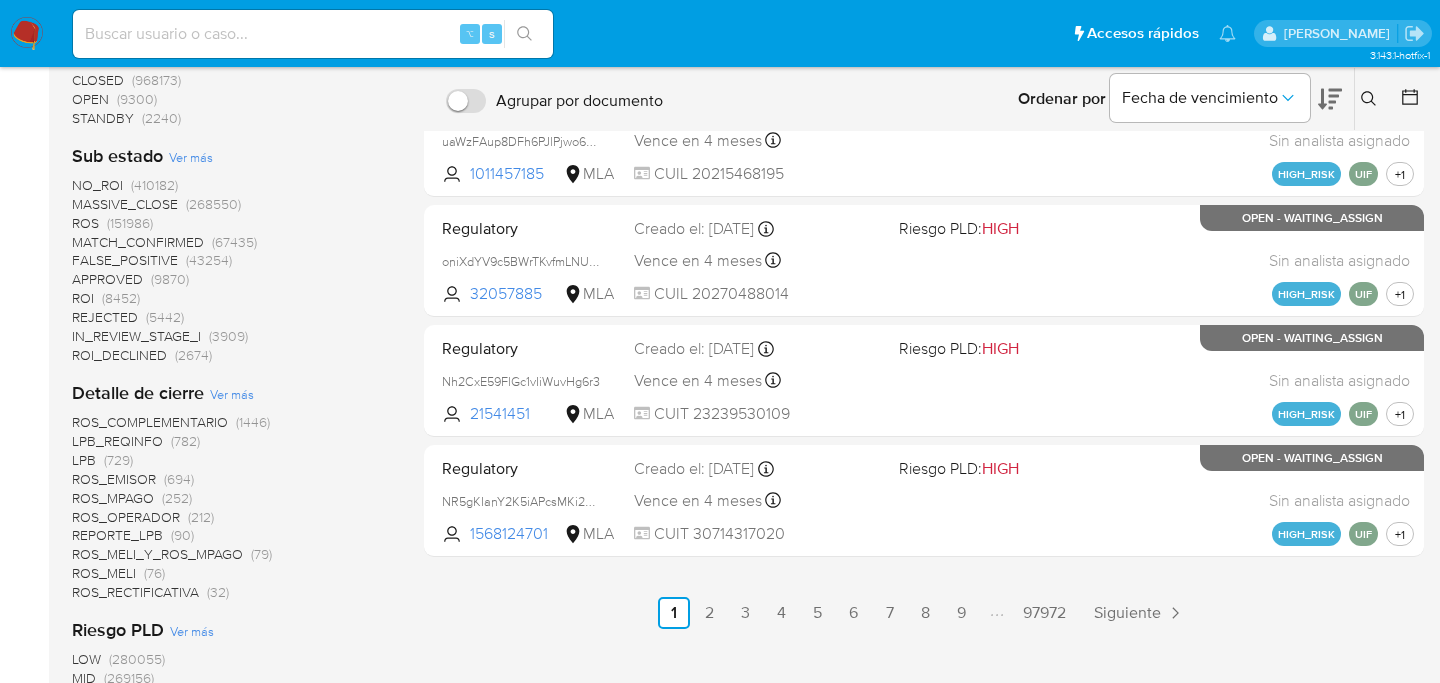 scroll, scrollTop: 1359, scrollLeft: 0, axis: vertical 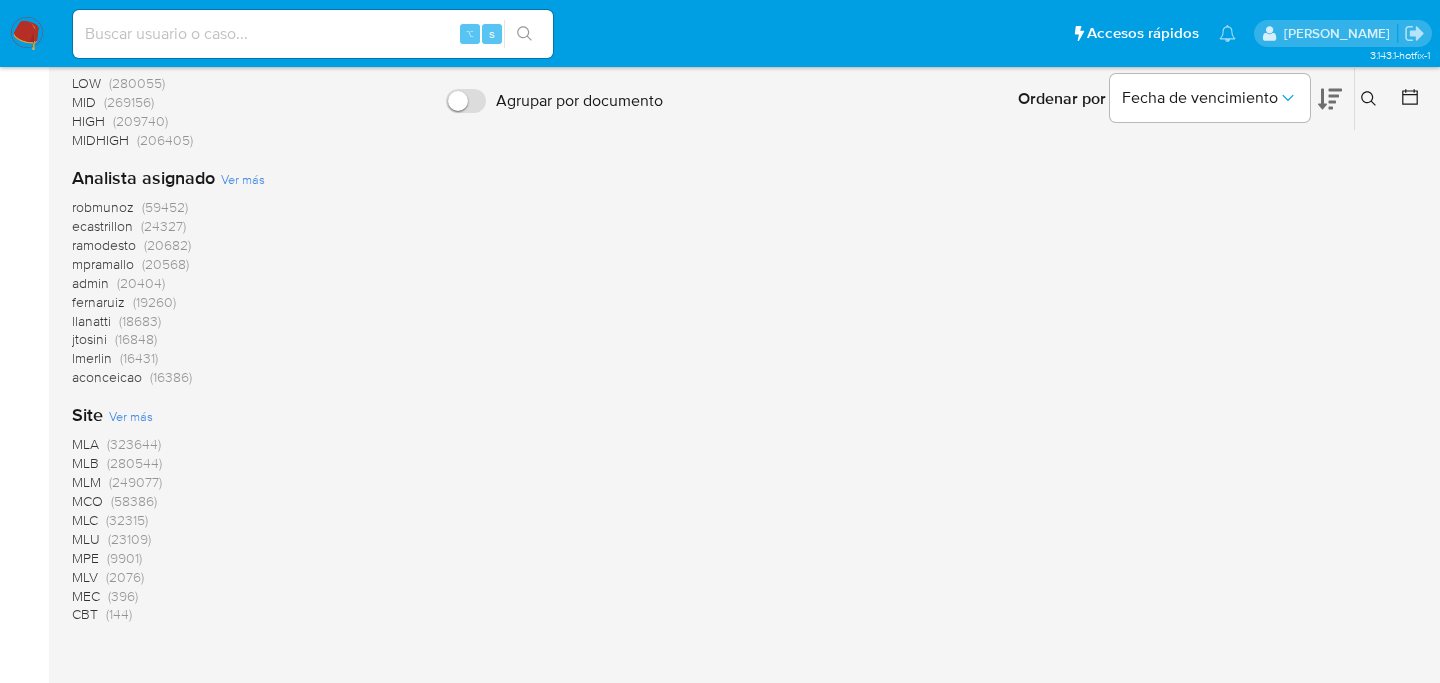 click on "MLA" at bounding box center (85, 444) 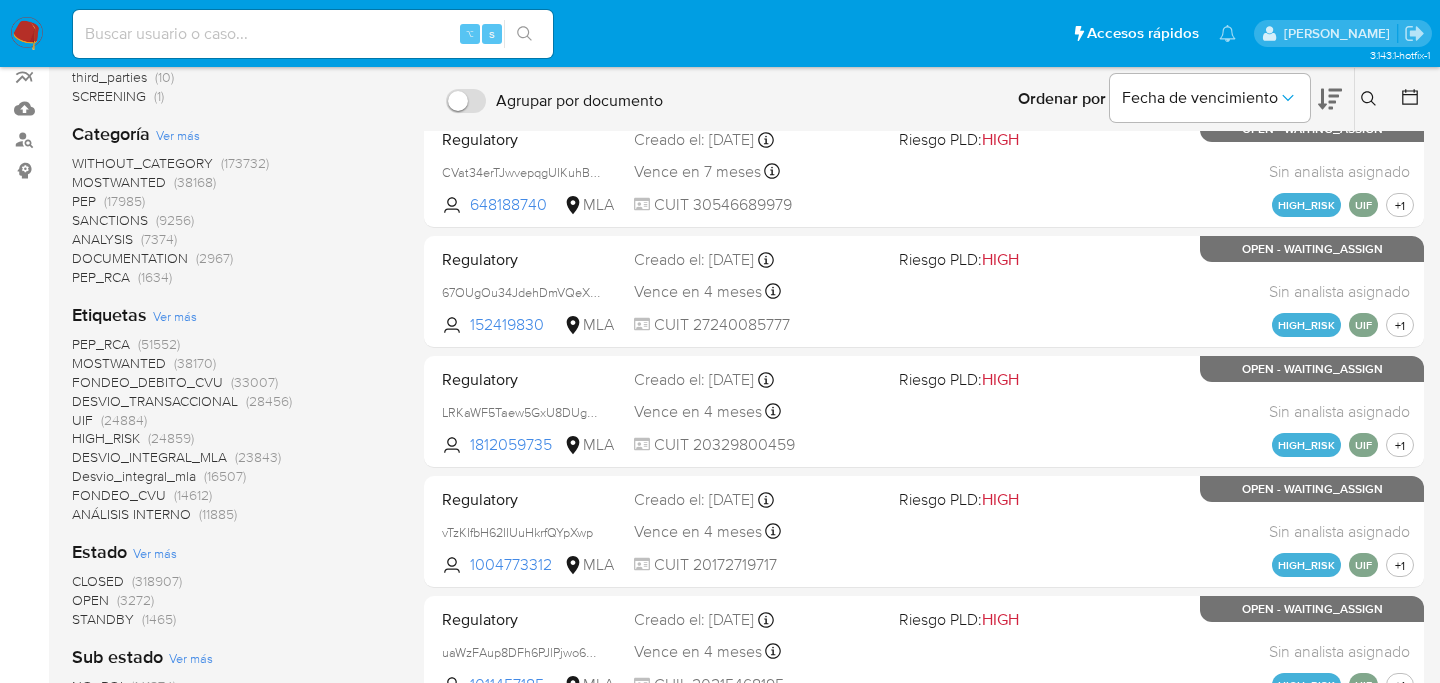 scroll, scrollTop: 278, scrollLeft: 0, axis: vertical 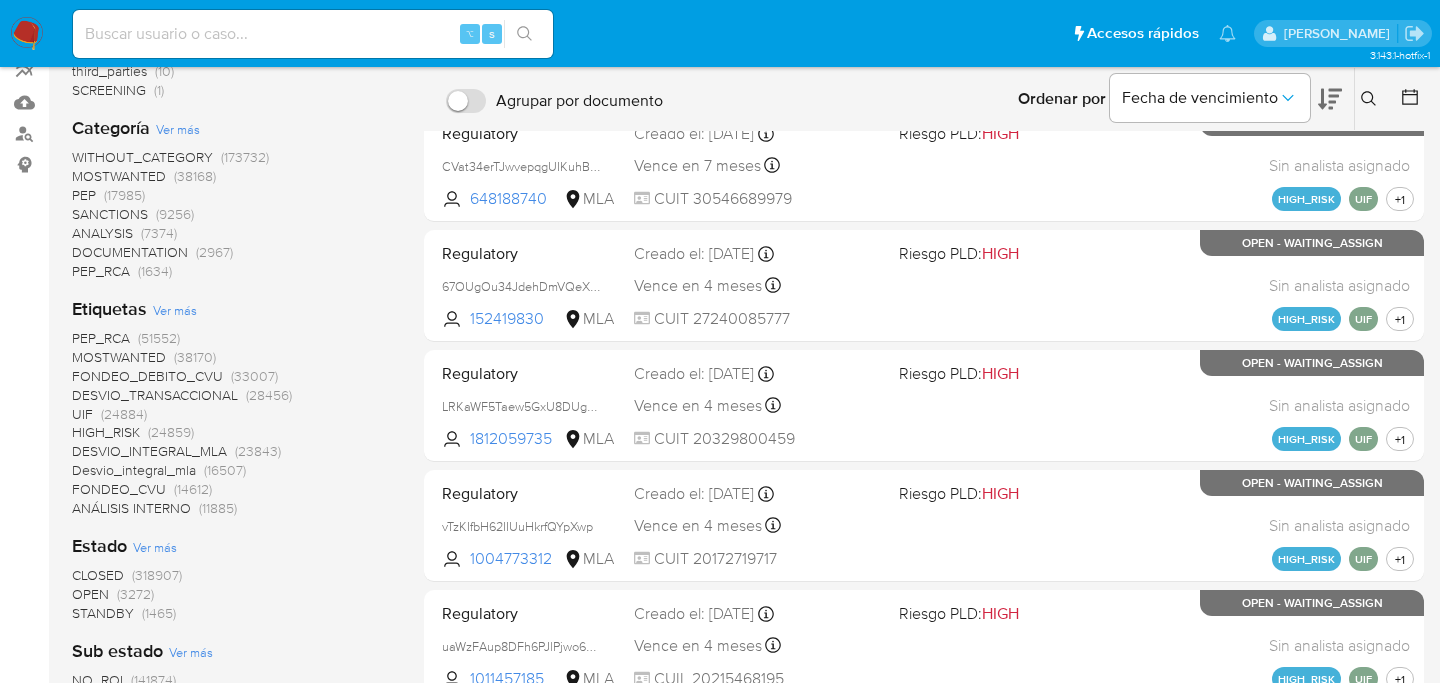 click on "Desvio_integral_mla" at bounding box center [134, 470] 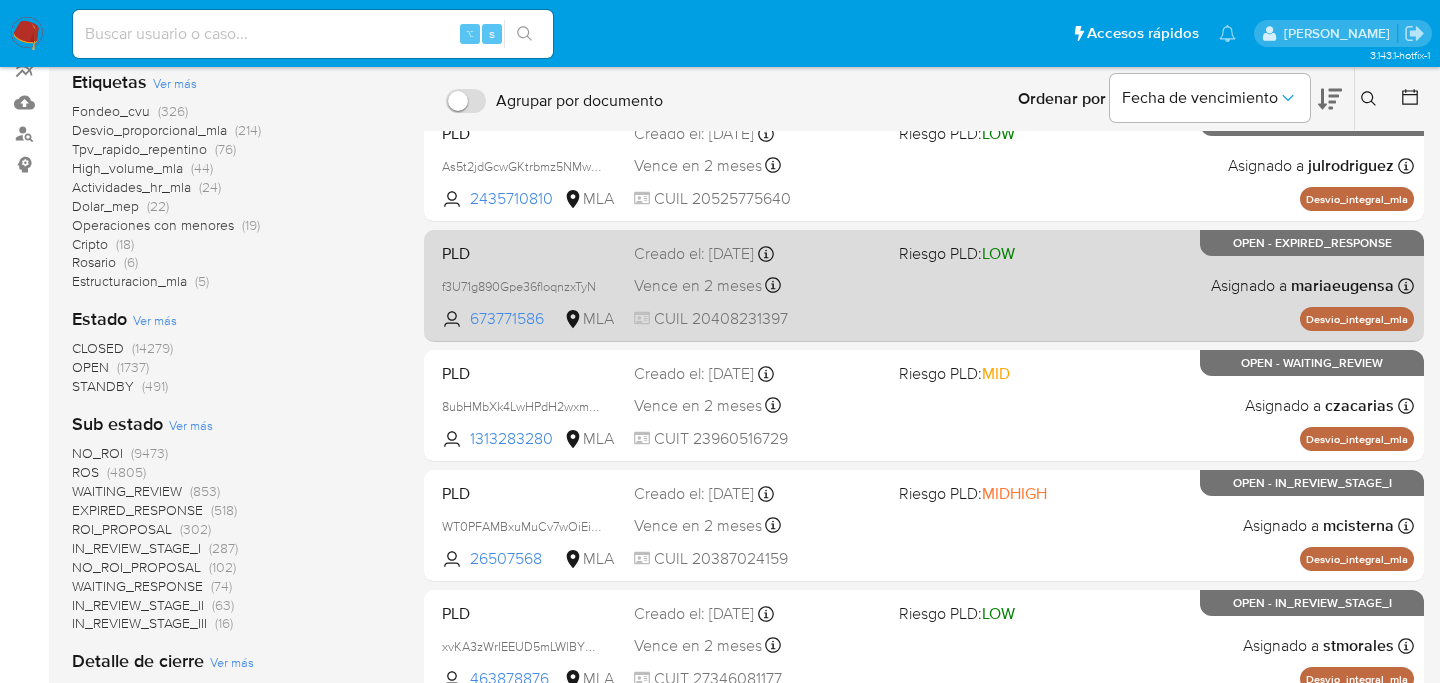 scroll, scrollTop: 784, scrollLeft: 0, axis: vertical 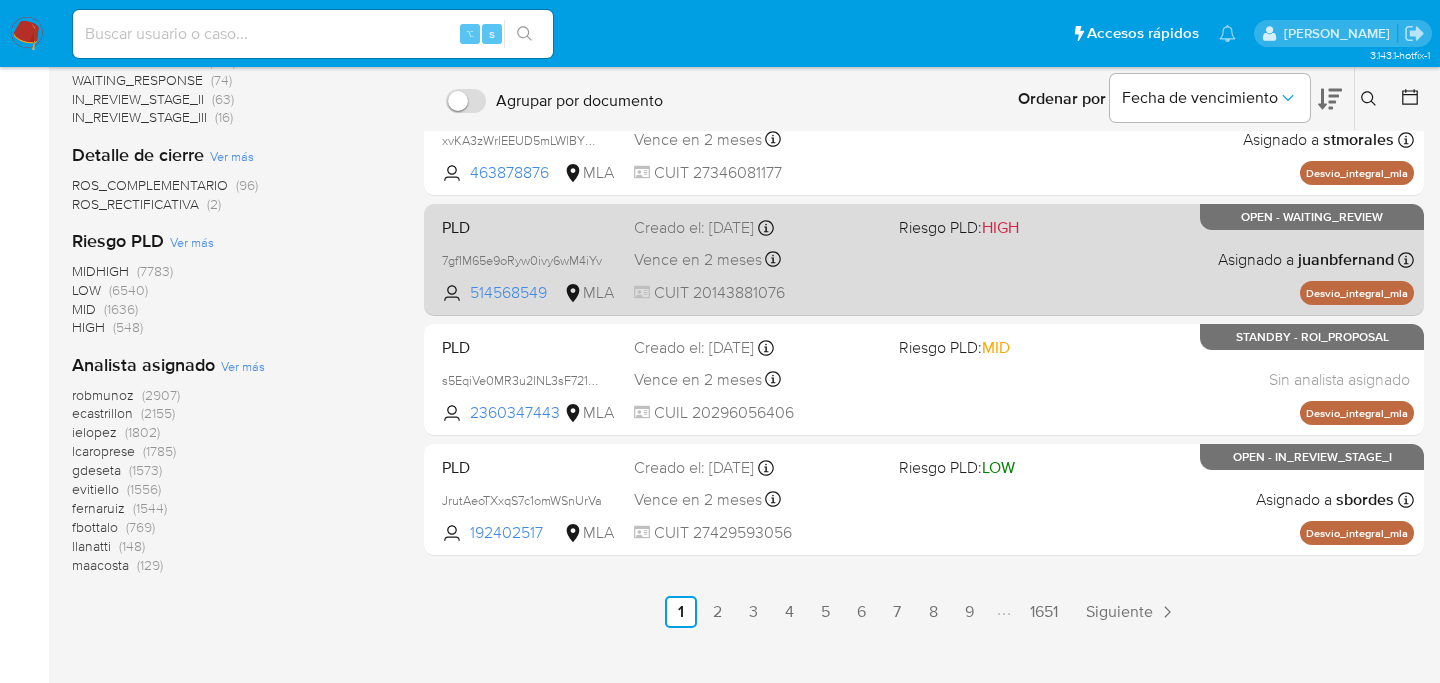 click on "PLD 7gf1M65e9oRyw0ivy6wM4iYv 514568549 MLA Riesgo PLD:  HIGH Creado el: [DATE]   Creado el: [DATE] 03:35:47 Vence en 2 meses   Vence el [DATE] 03:35:47 CUIT   20143881076 Asignado a   juanbfernand   Asignado el: [DATE] 14:22:39 Desvio_integral_mla OPEN - WAITING_REVIEW" at bounding box center [924, 259] 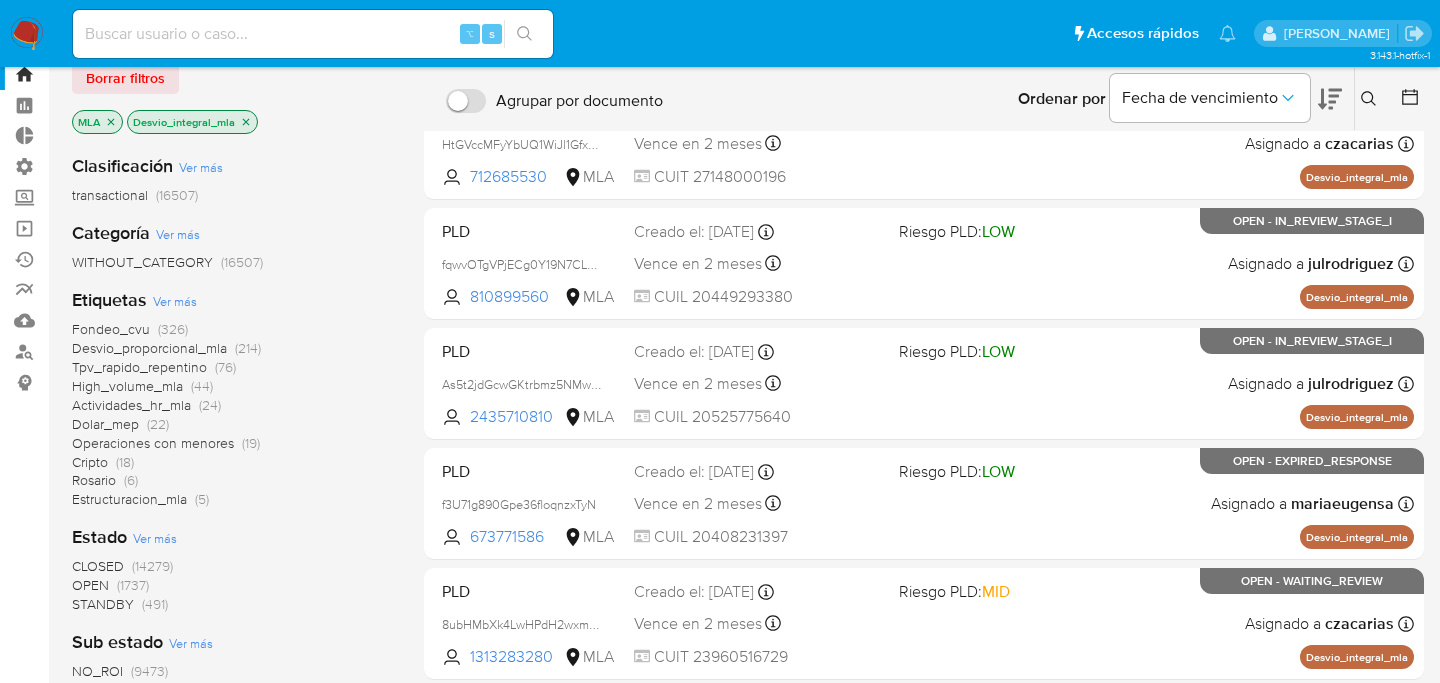 scroll, scrollTop: 0, scrollLeft: 0, axis: both 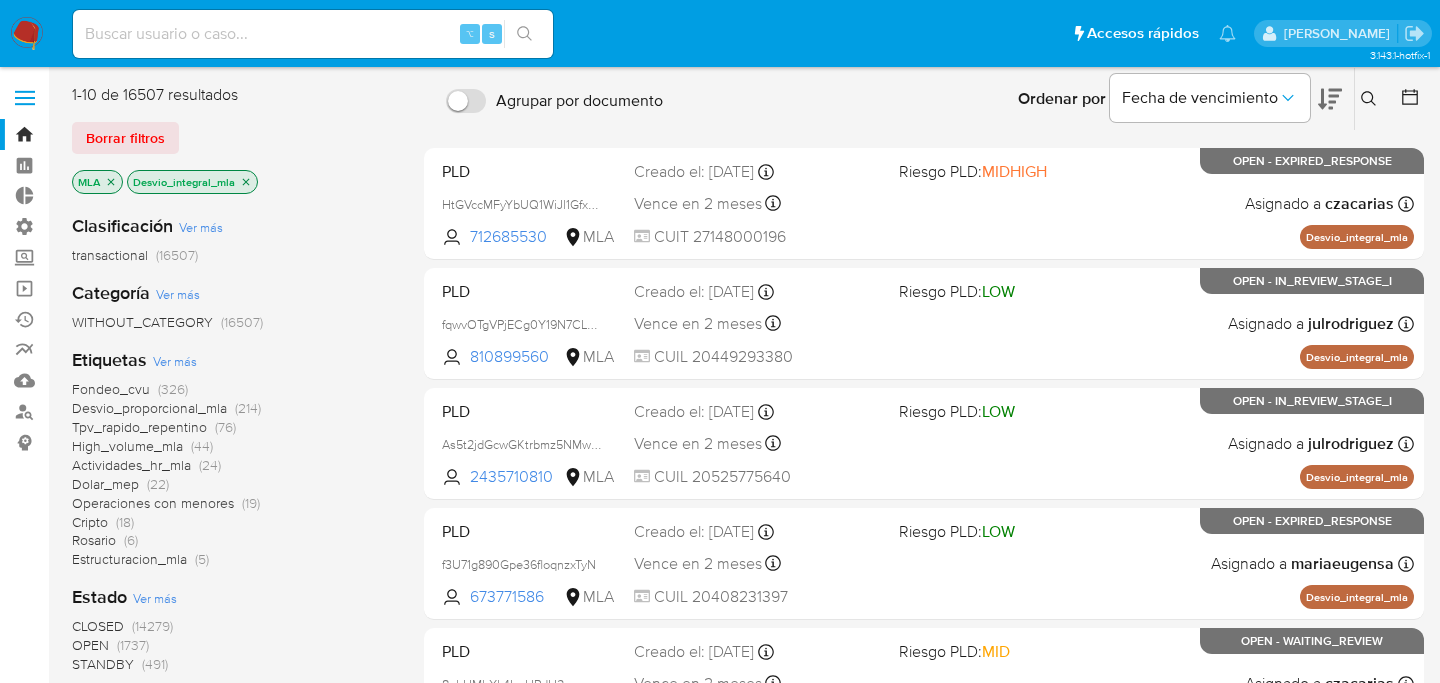 click 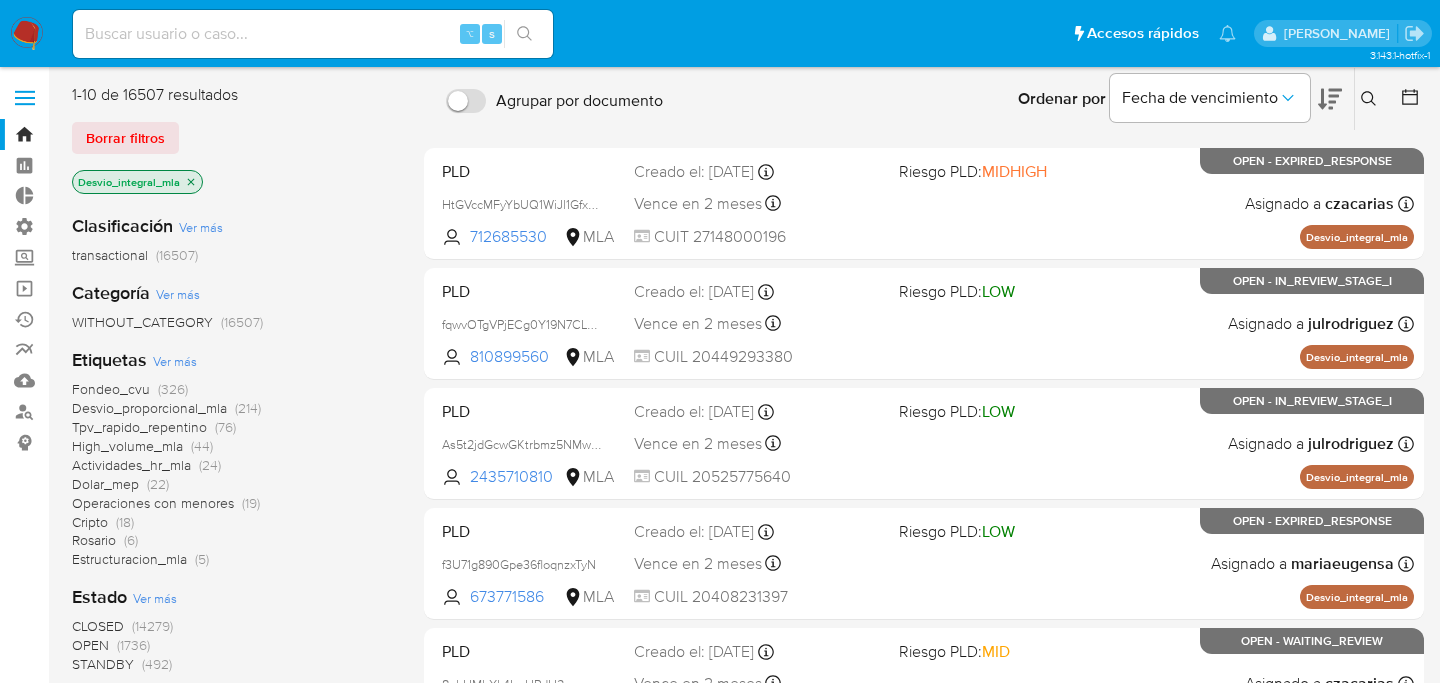 click 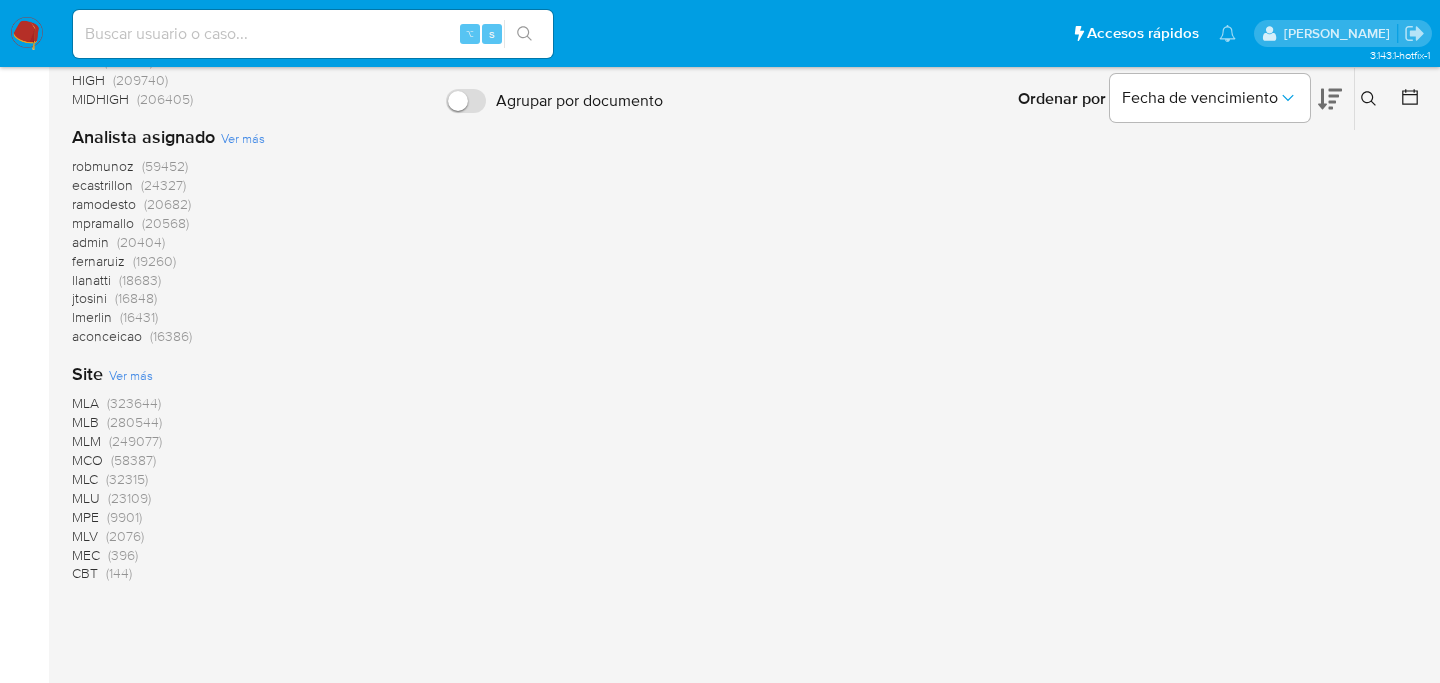 scroll, scrollTop: 1409, scrollLeft: 0, axis: vertical 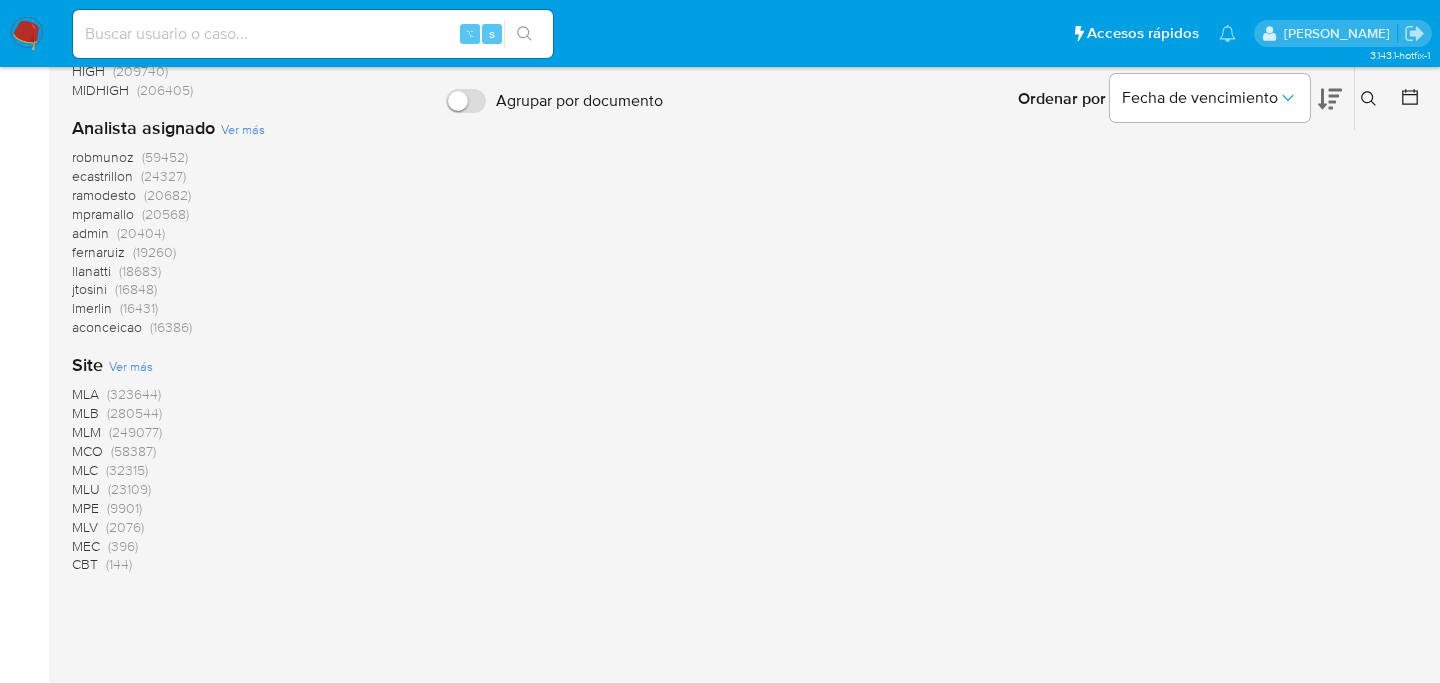 click on "MLB" at bounding box center [85, 413] 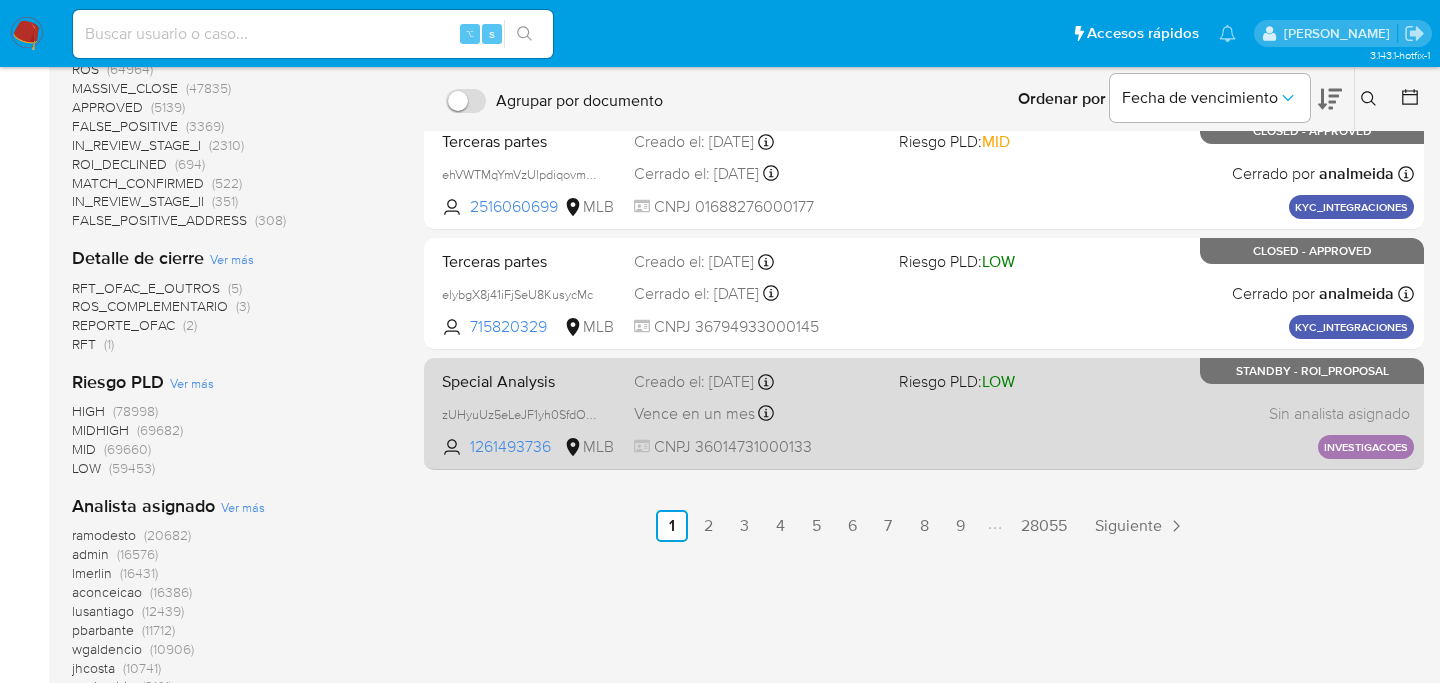 scroll, scrollTop: 1011, scrollLeft: 0, axis: vertical 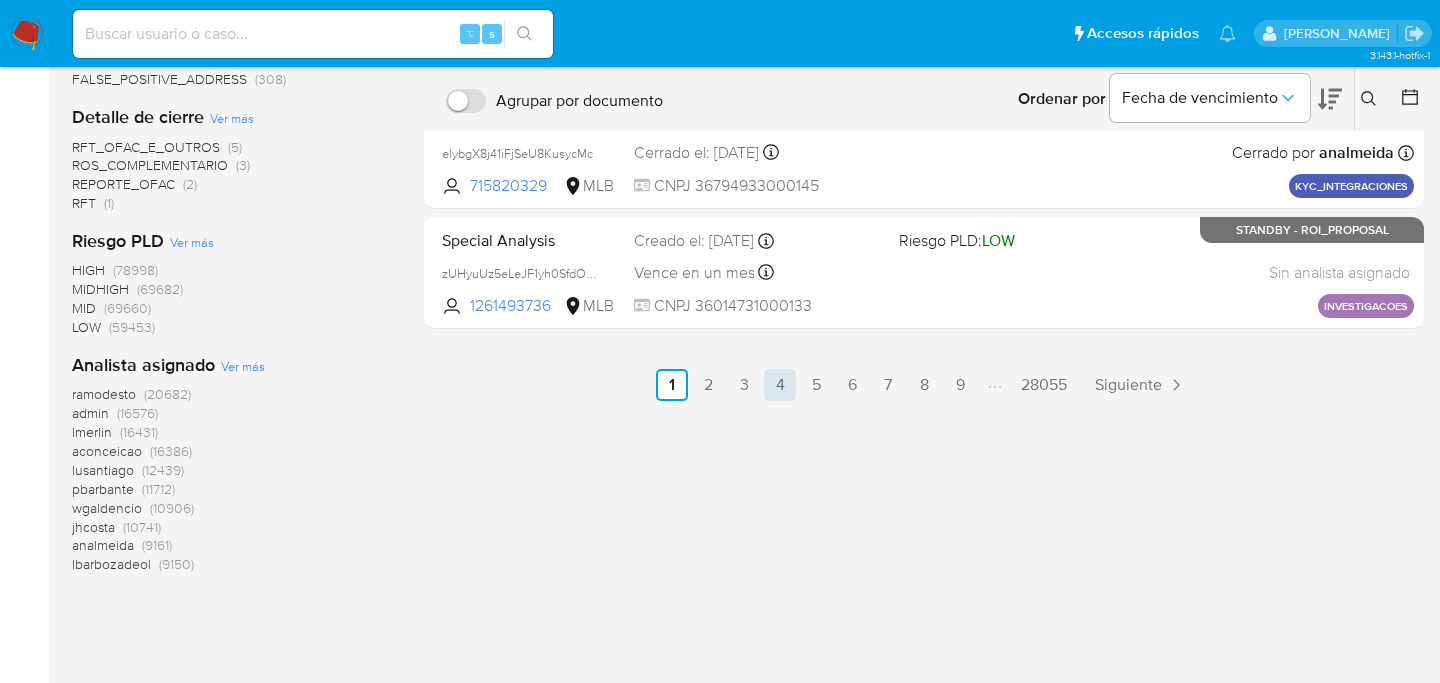 click on "4" at bounding box center [780, 385] 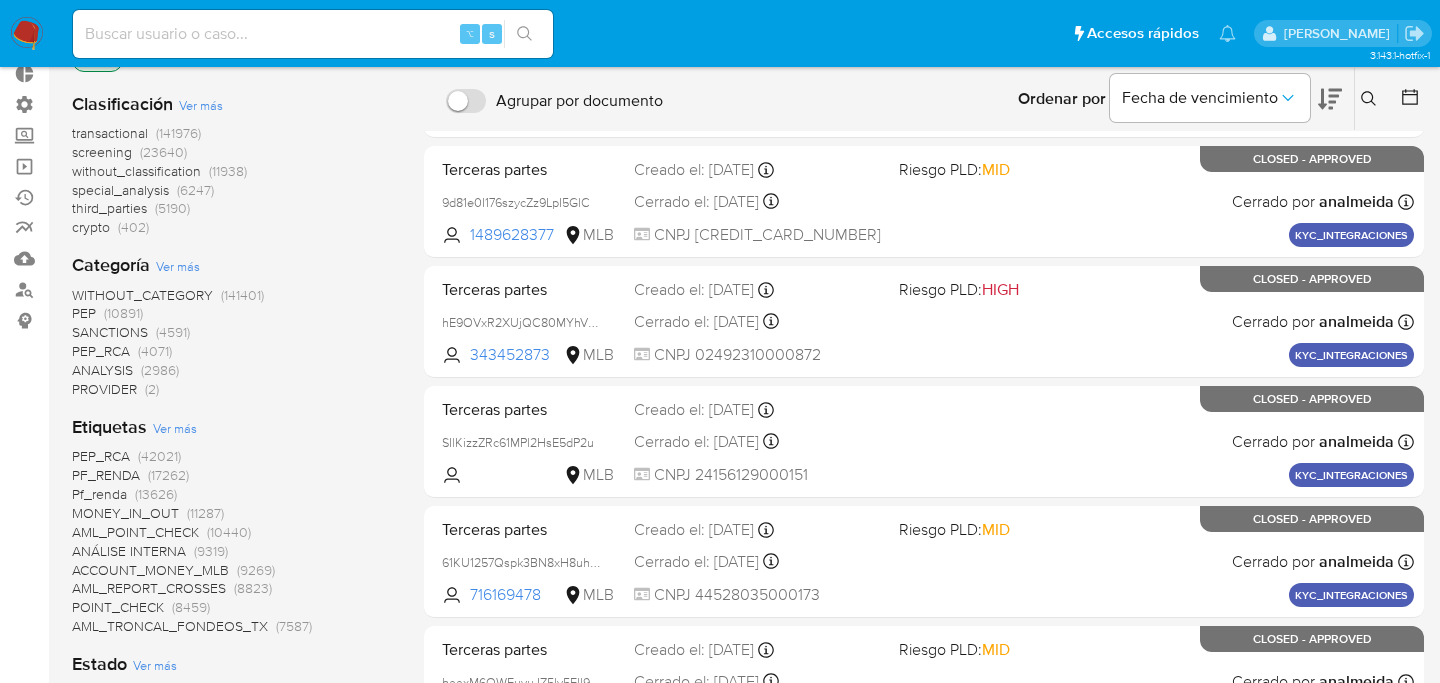 scroll, scrollTop: 171, scrollLeft: 0, axis: vertical 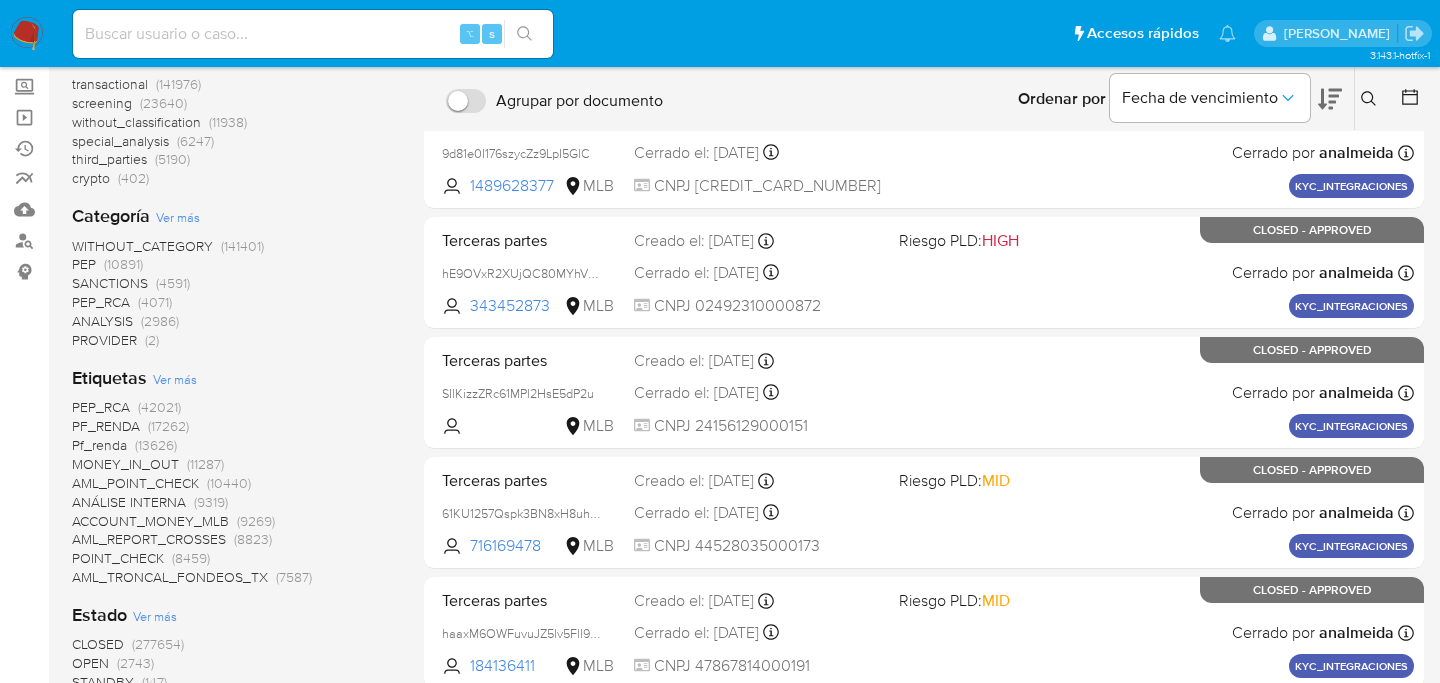click on "WITHOUT_CATEGORY" at bounding box center (142, 246) 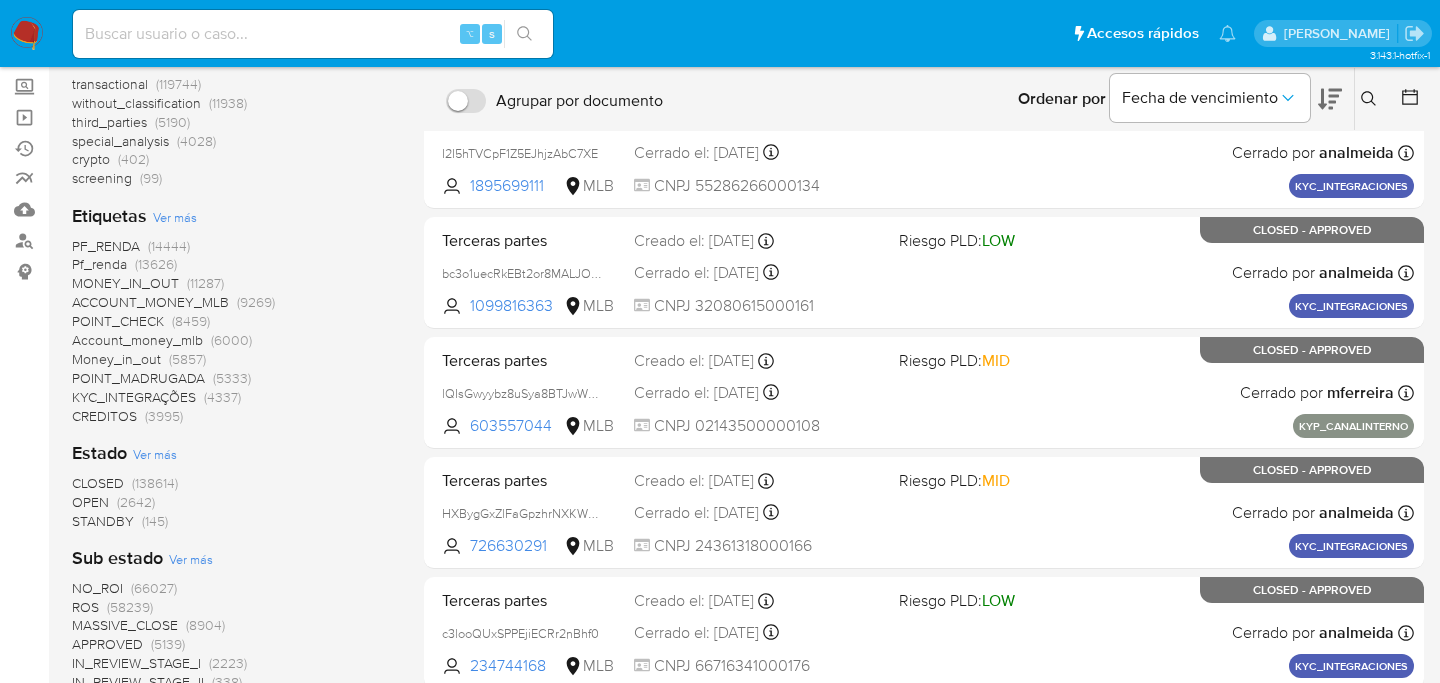 scroll, scrollTop: 0, scrollLeft: 0, axis: both 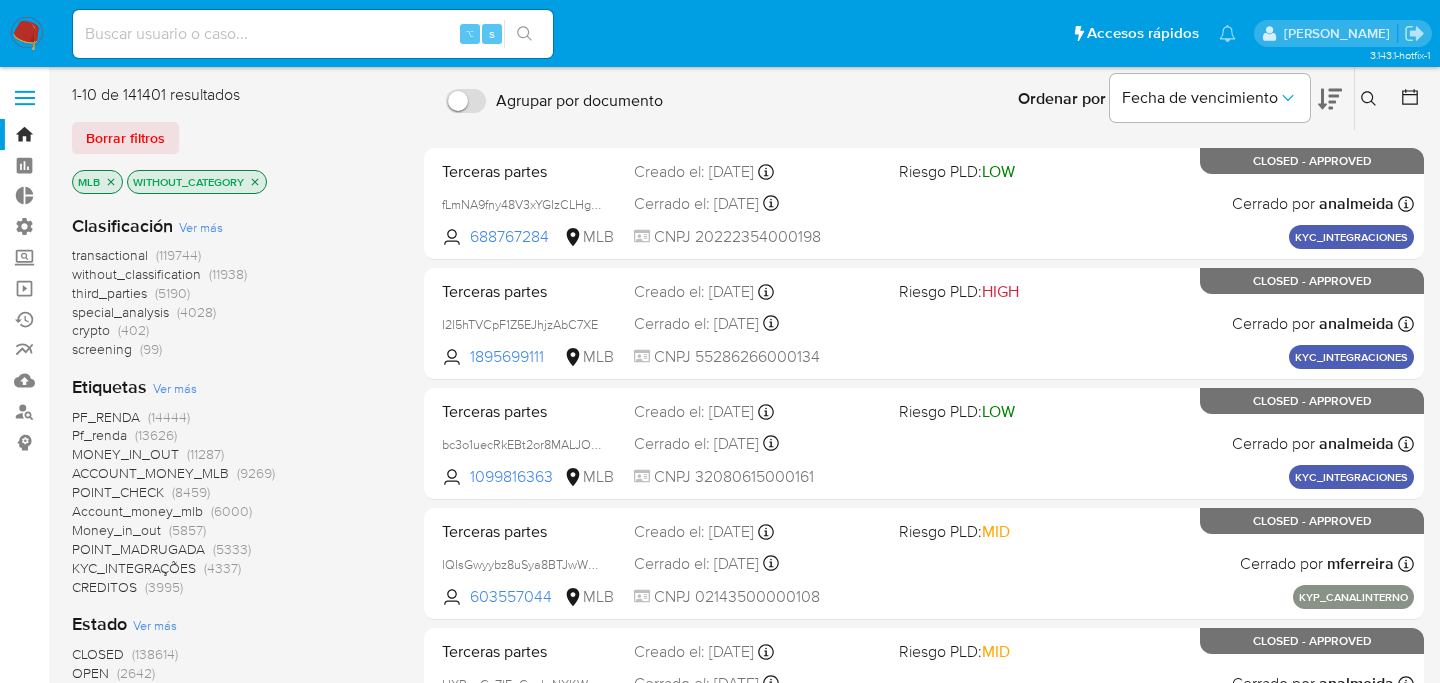 click 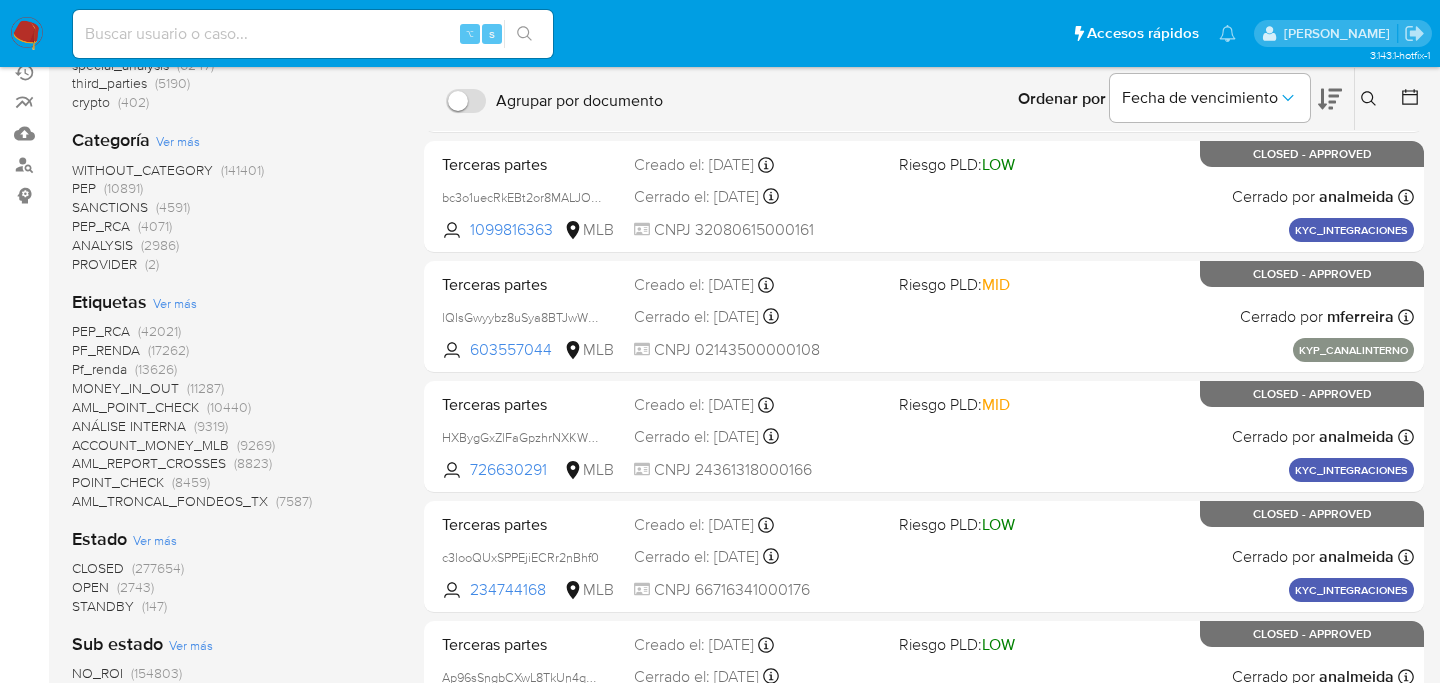 scroll, scrollTop: 0, scrollLeft: 0, axis: both 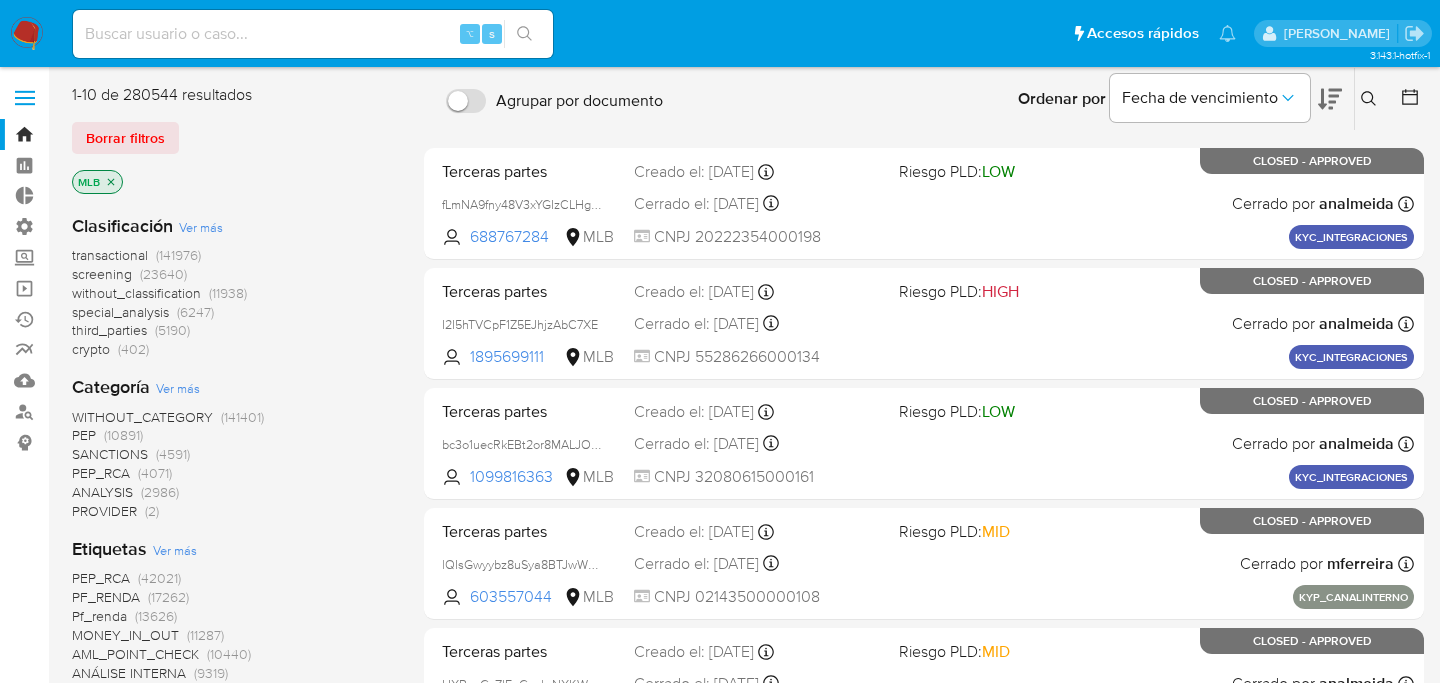 click on "crypto" at bounding box center [91, 349] 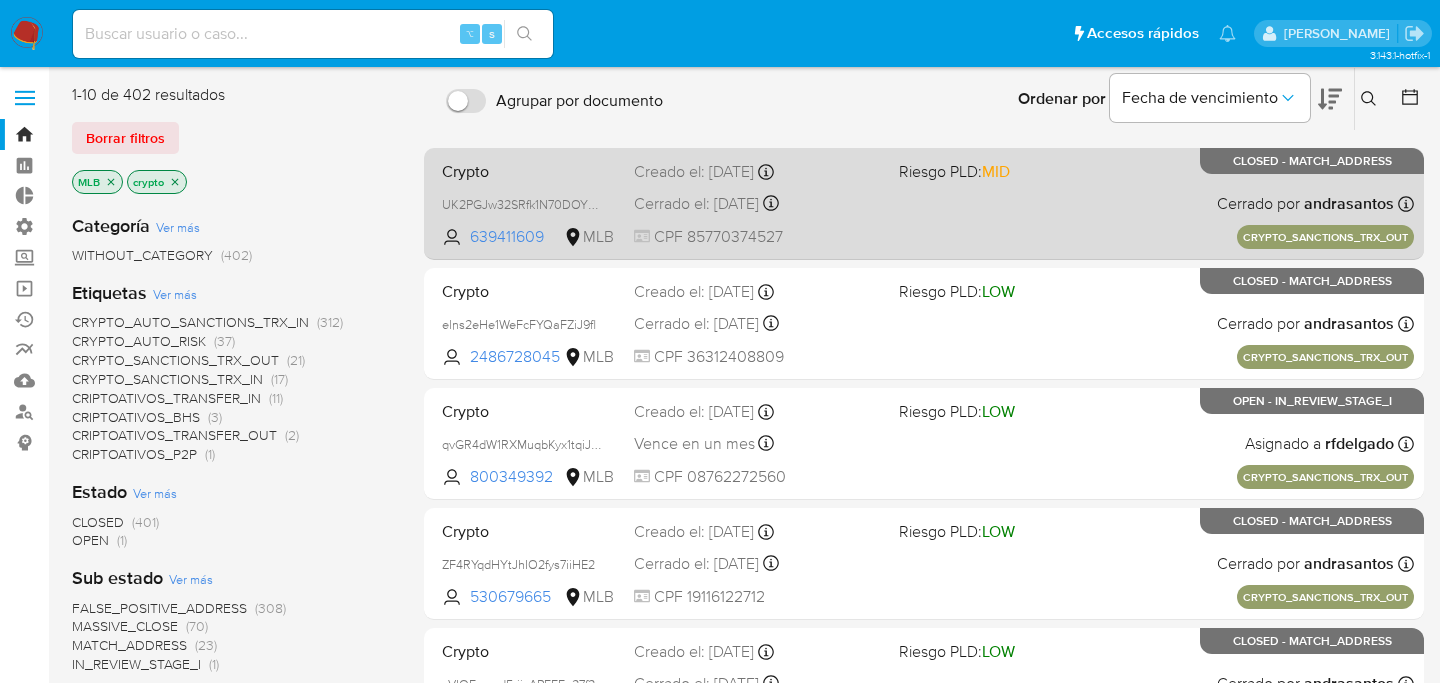 click on "Cerrado el: [DATE]   Cerrado el: [DATE] 18:17:45" at bounding box center [758, 204] 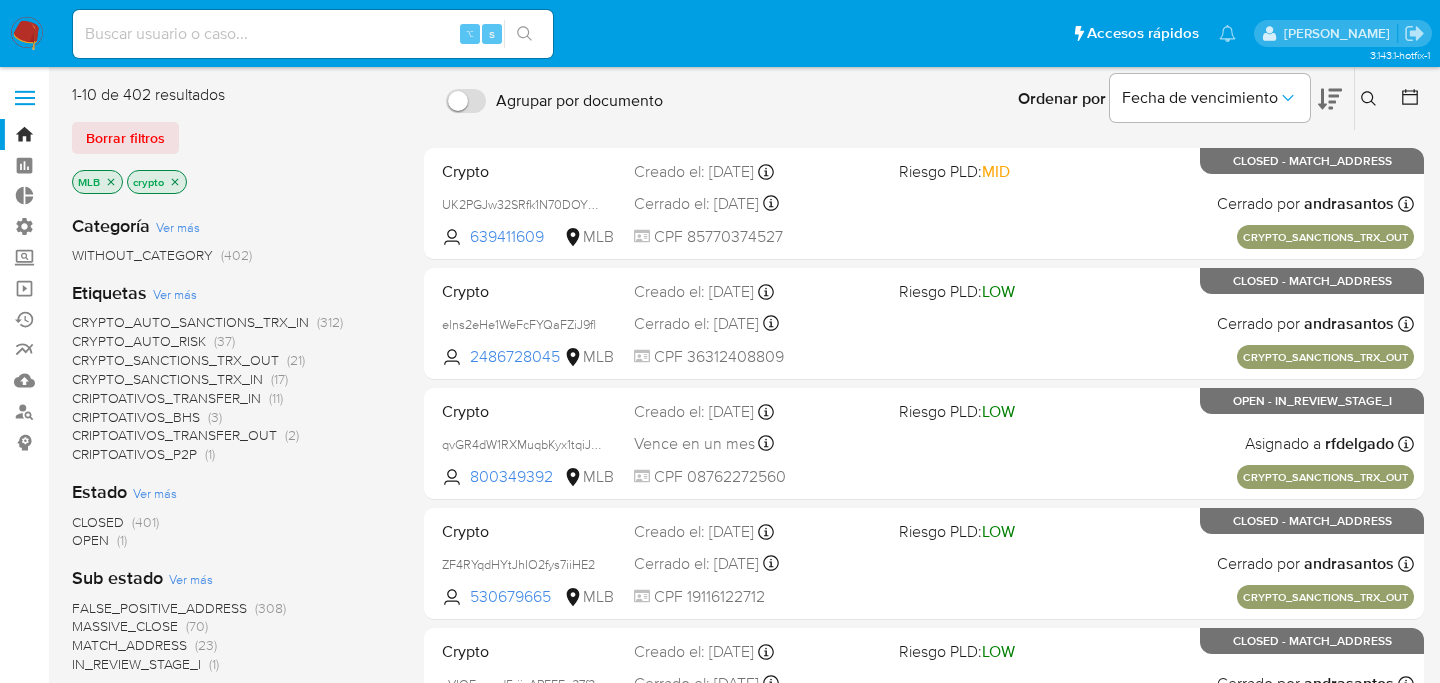 click 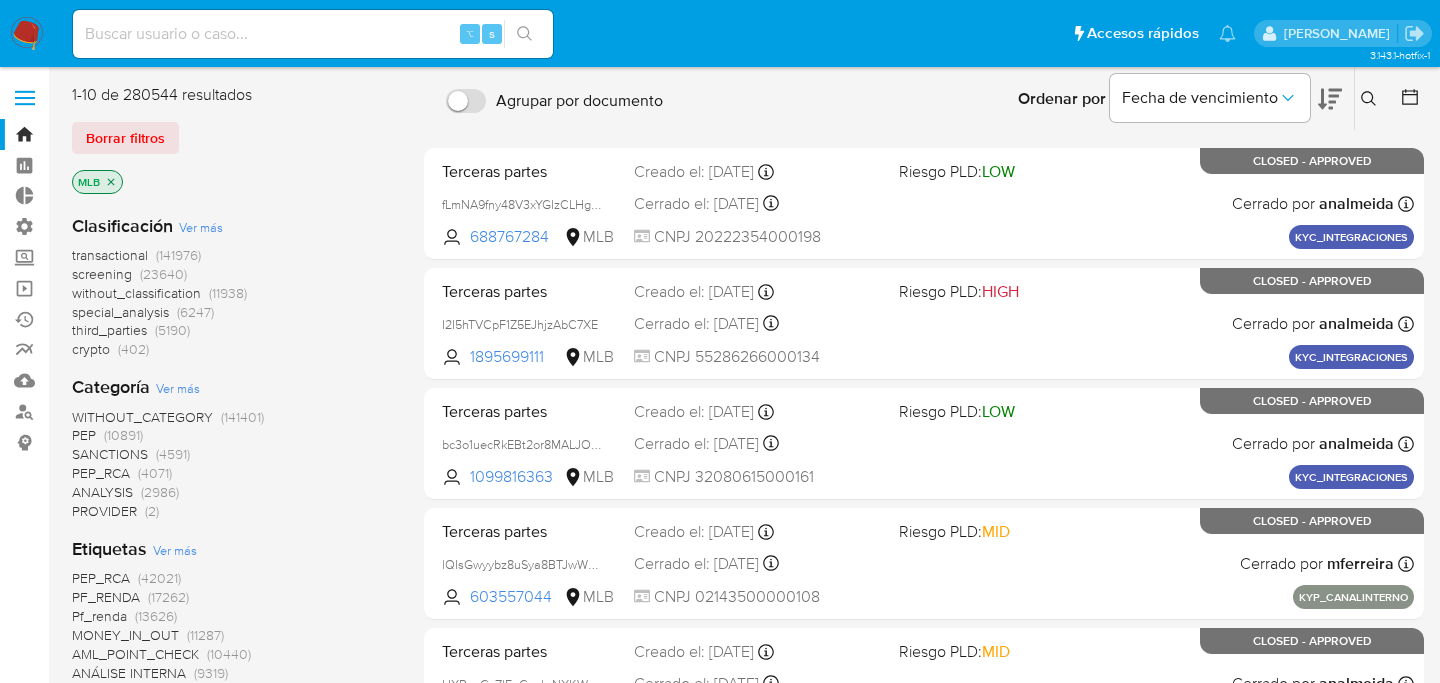 click on "transactional" at bounding box center (110, 255) 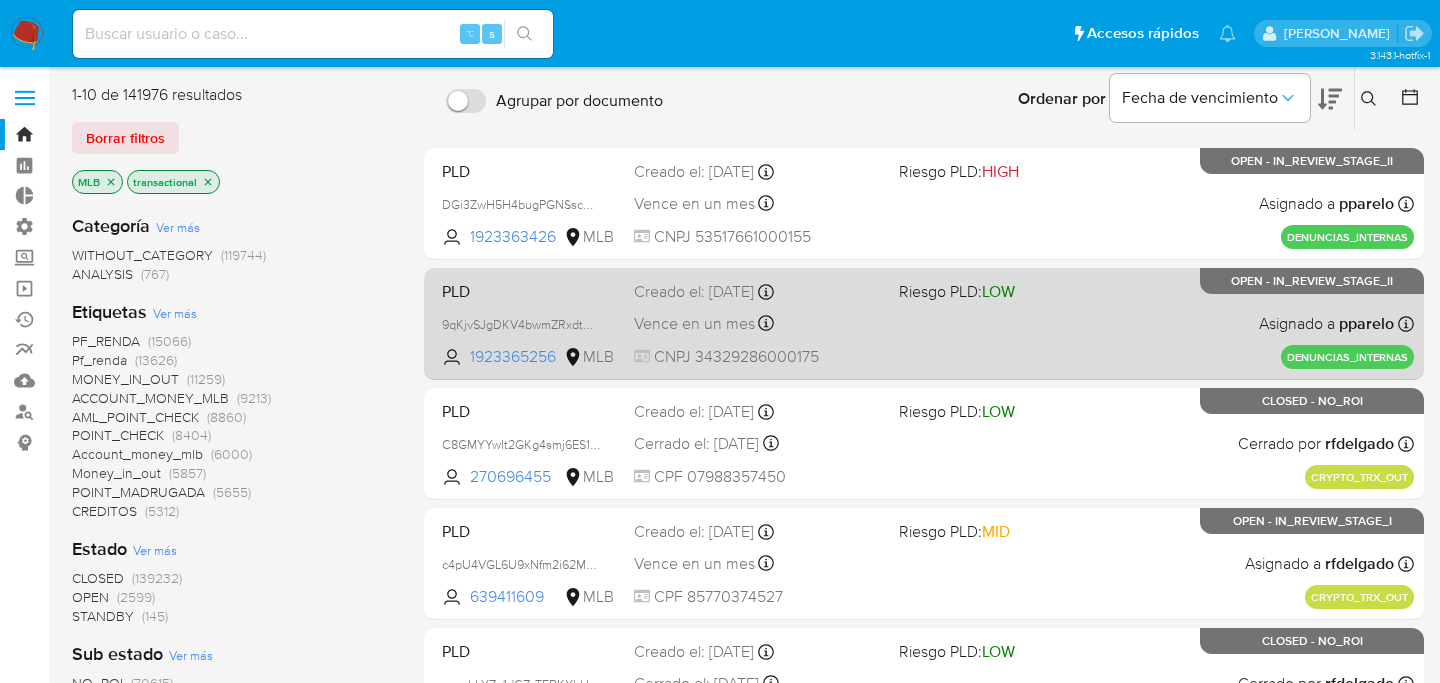 scroll, scrollTop: 43, scrollLeft: 0, axis: vertical 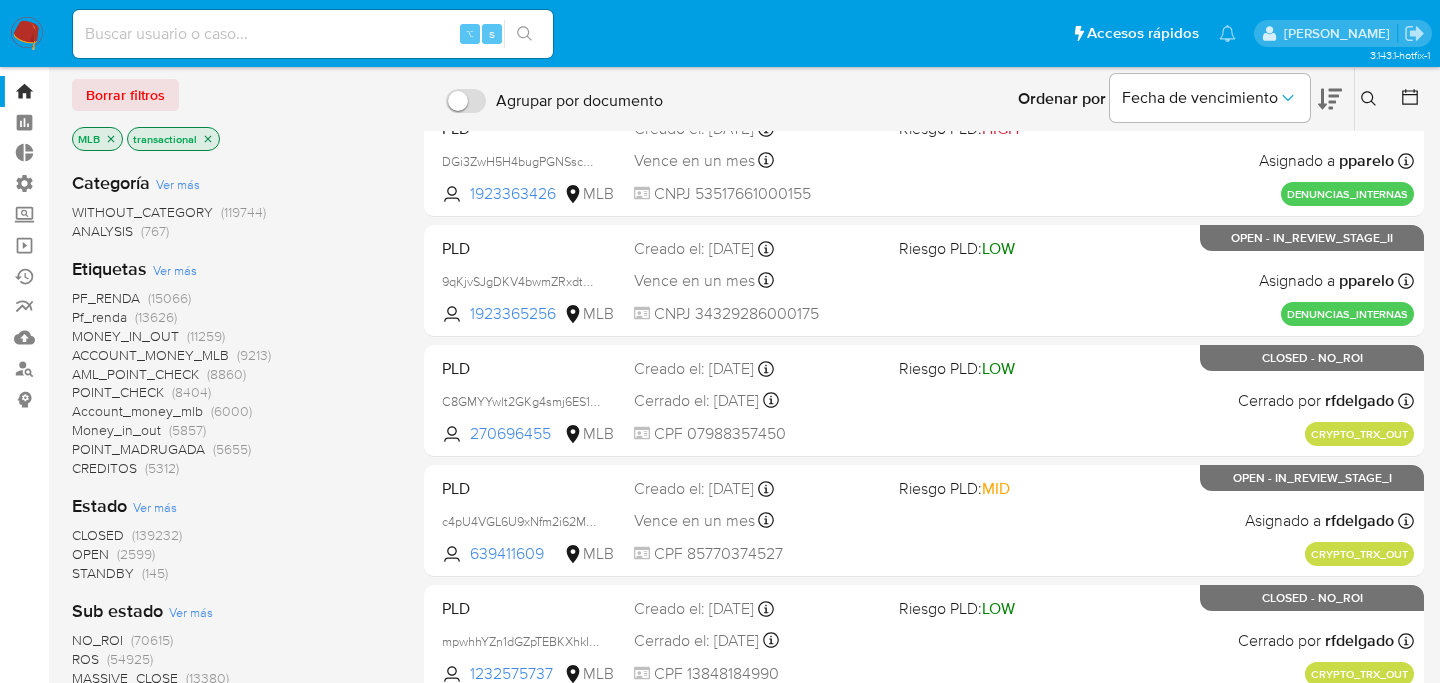 click on "PF_RENDA" at bounding box center [106, 298] 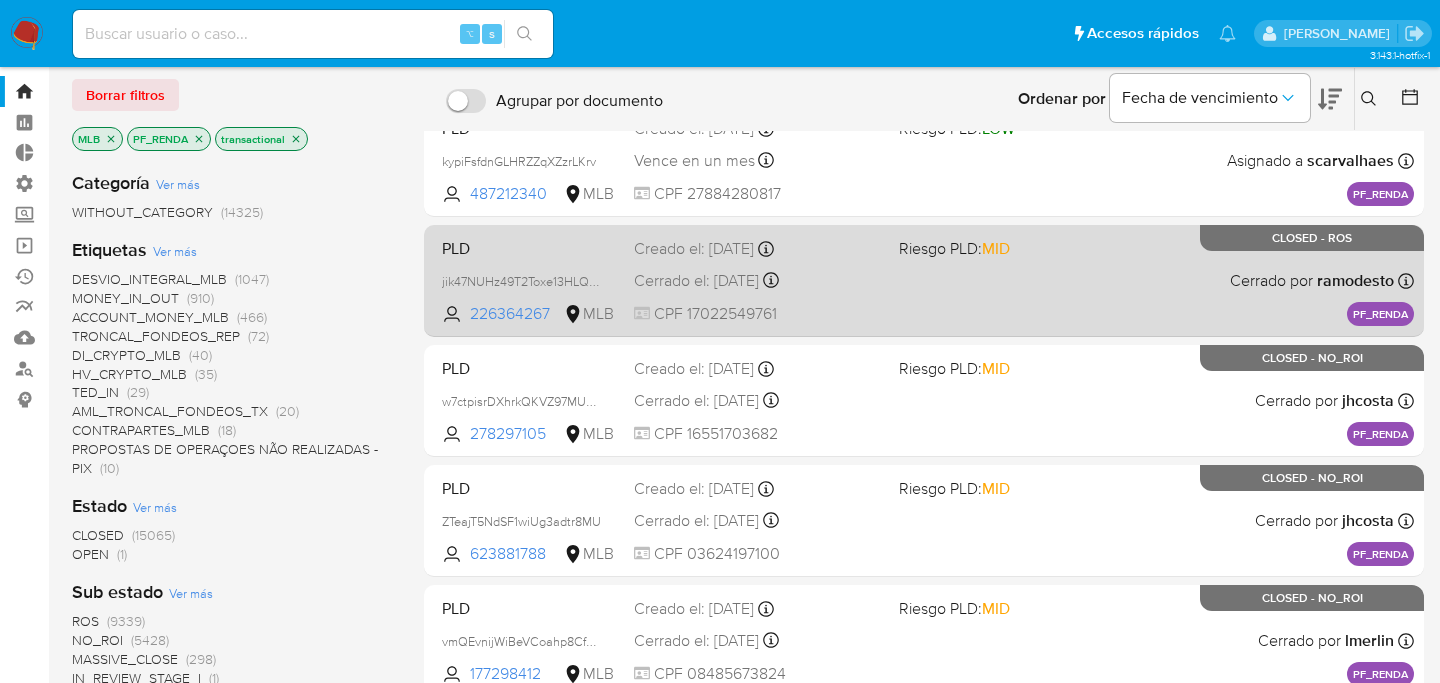 scroll, scrollTop: 0, scrollLeft: 0, axis: both 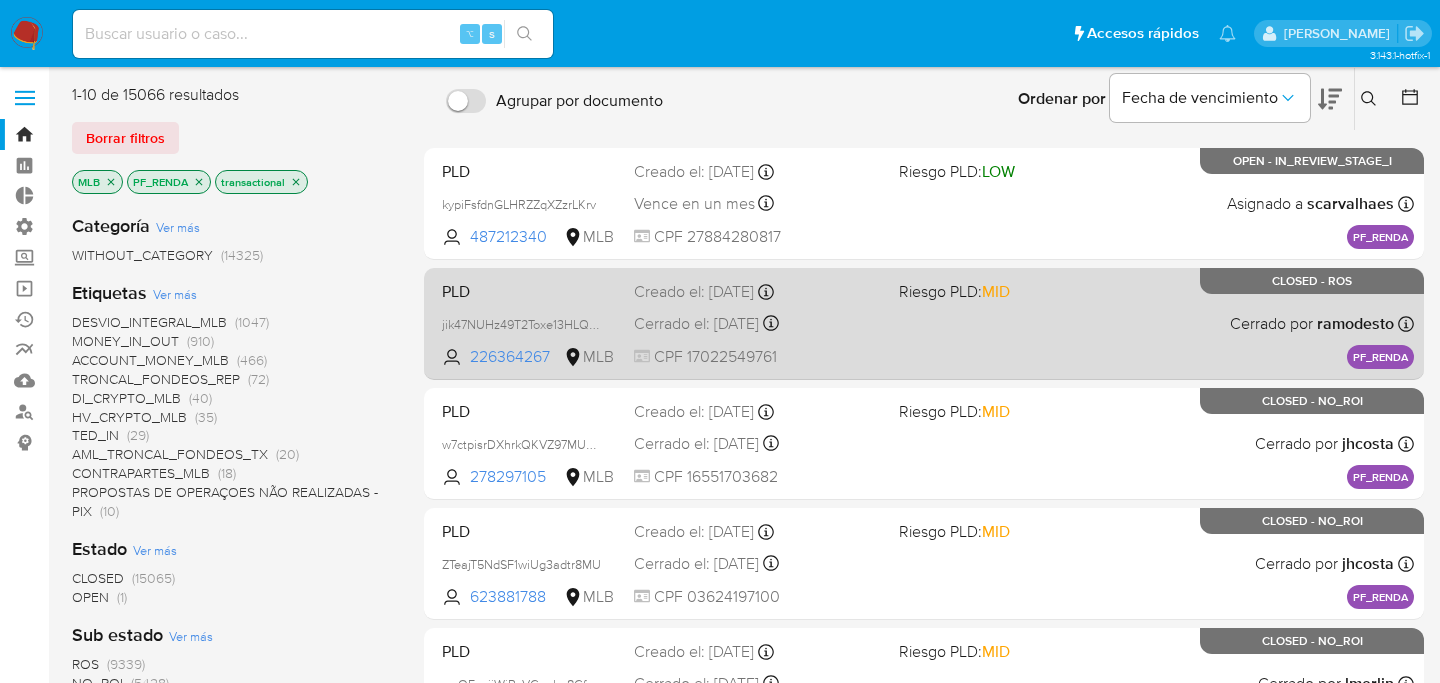 click on "PLD jik47NUHz49T2Toxe13HLQV6 226364267 MLB Riesgo PLD:  MID Creado el: [DATE]   Creado el: [DATE] 18:07:22 Cerrado el: [DATE]   Cerrado el: [DATE] 17:54:19 CPF   17022549761 Cerrado por   ramodesto   Asignado el: [DATE] 18:07:22 PF_RENDA CLOSED - ROS" at bounding box center [924, 323] 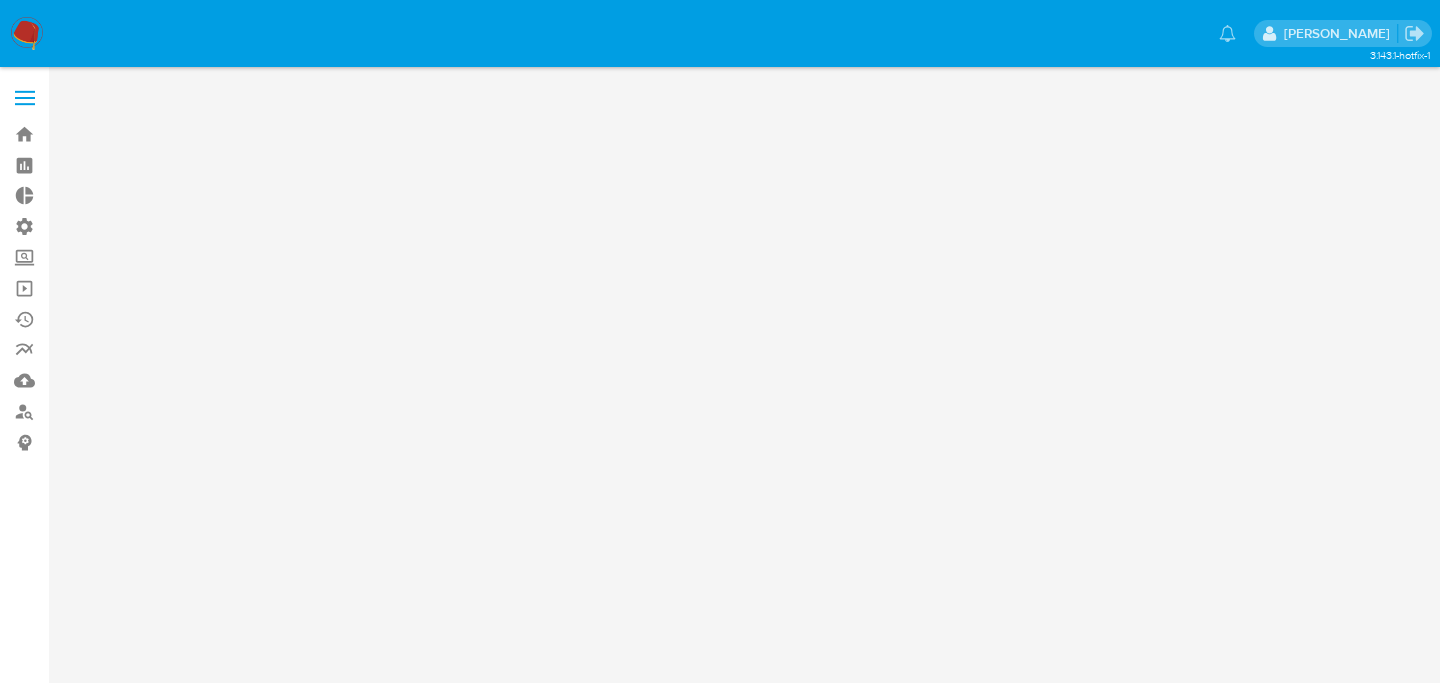 scroll, scrollTop: 0, scrollLeft: 0, axis: both 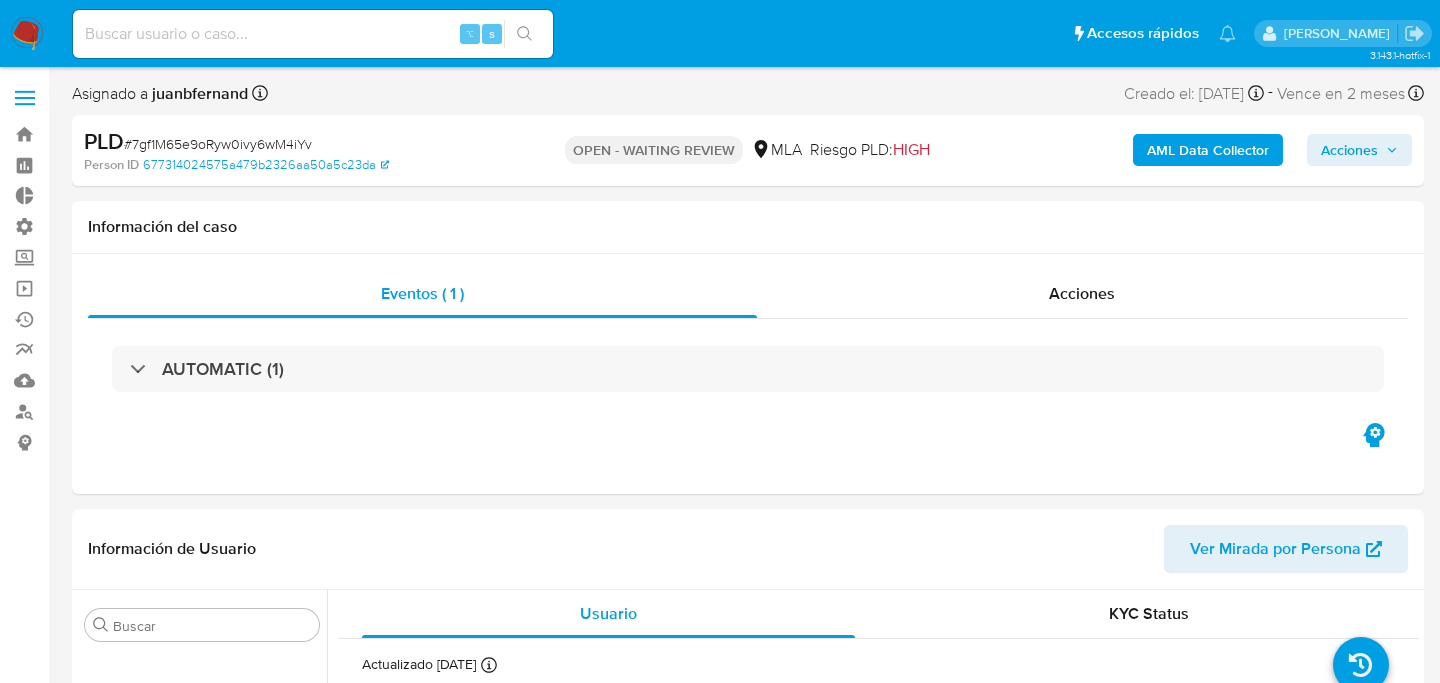 click on "AML Data Collector" at bounding box center (1208, 150) 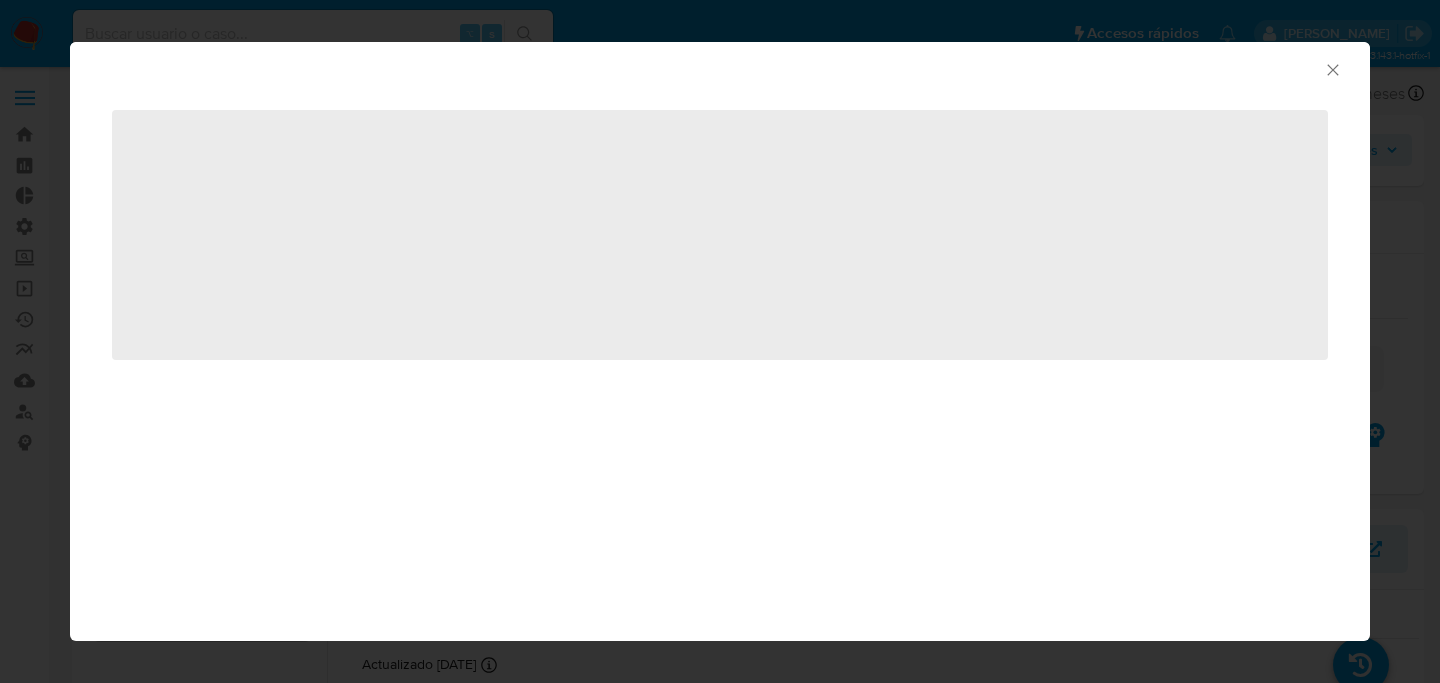 select on "10" 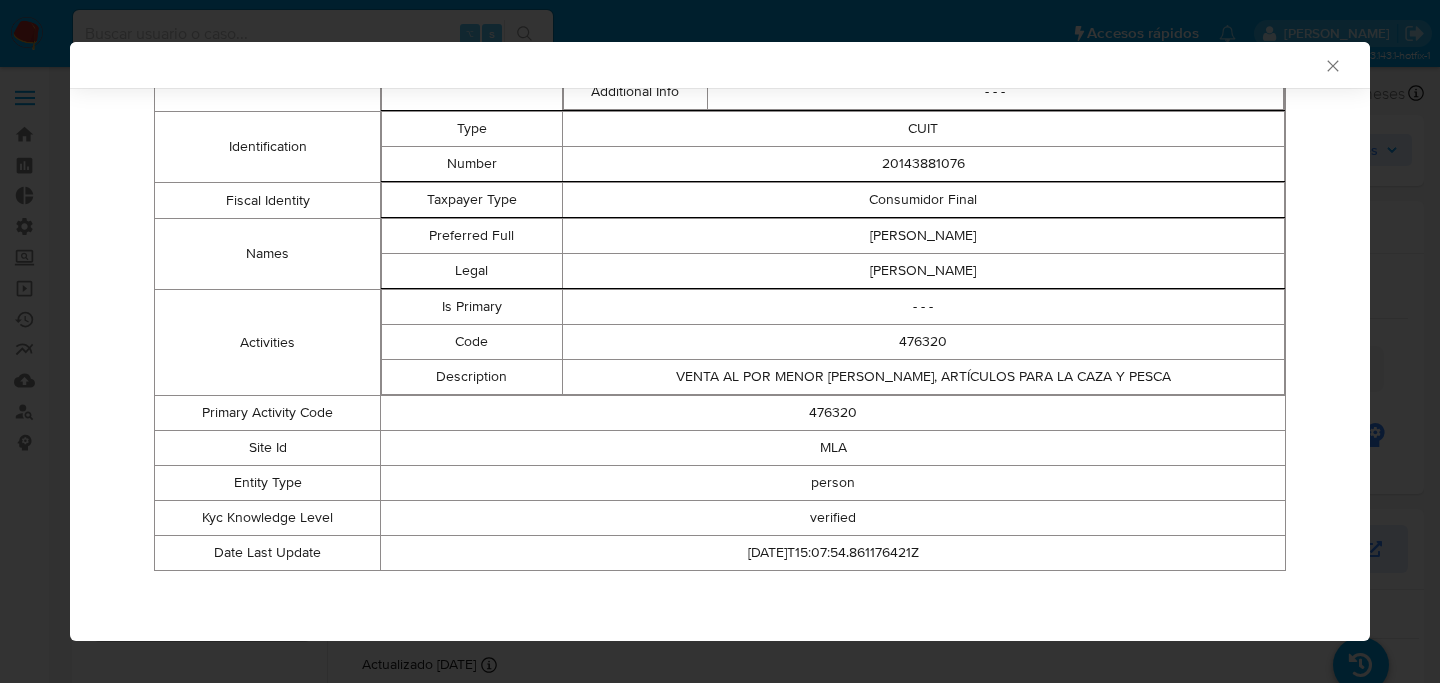 scroll, scrollTop: 0, scrollLeft: 0, axis: both 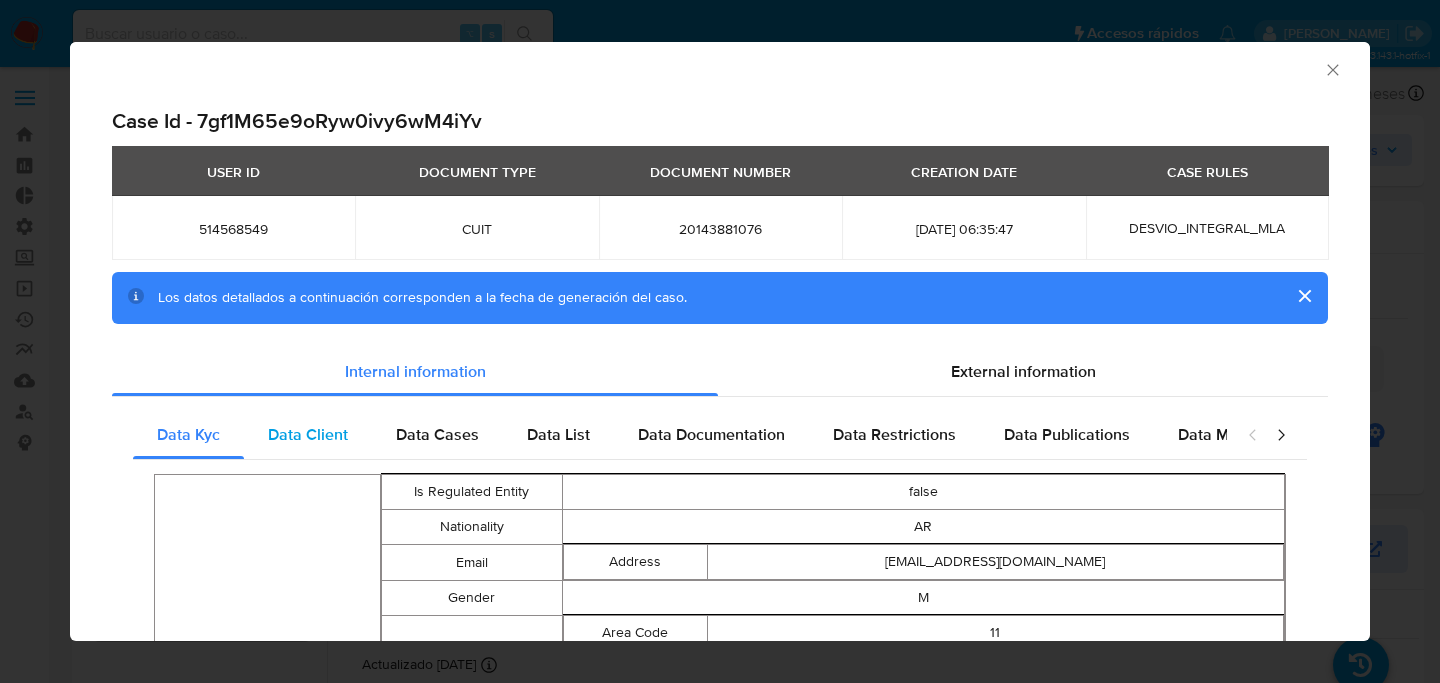 click on "Data Client" at bounding box center (308, 434) 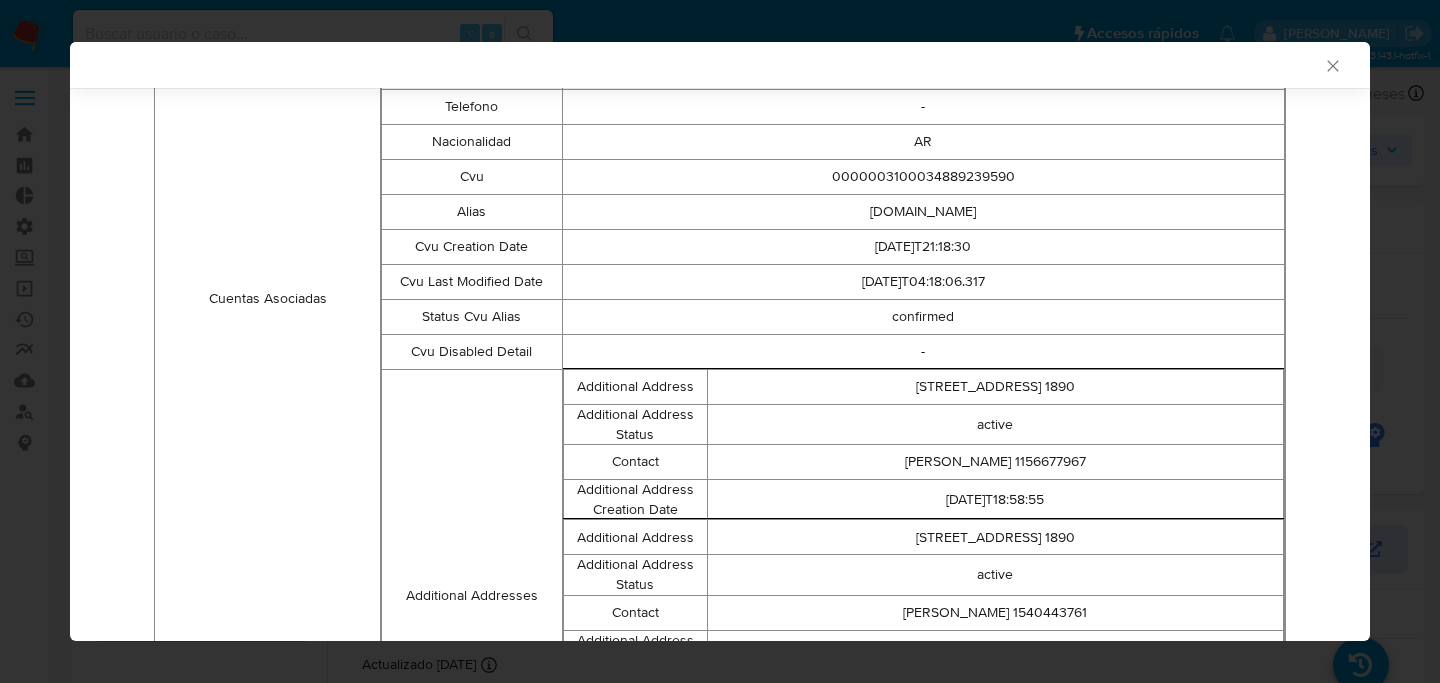 scroll, scrollTop: 1052, scrollLeft: 0, axis: vertical 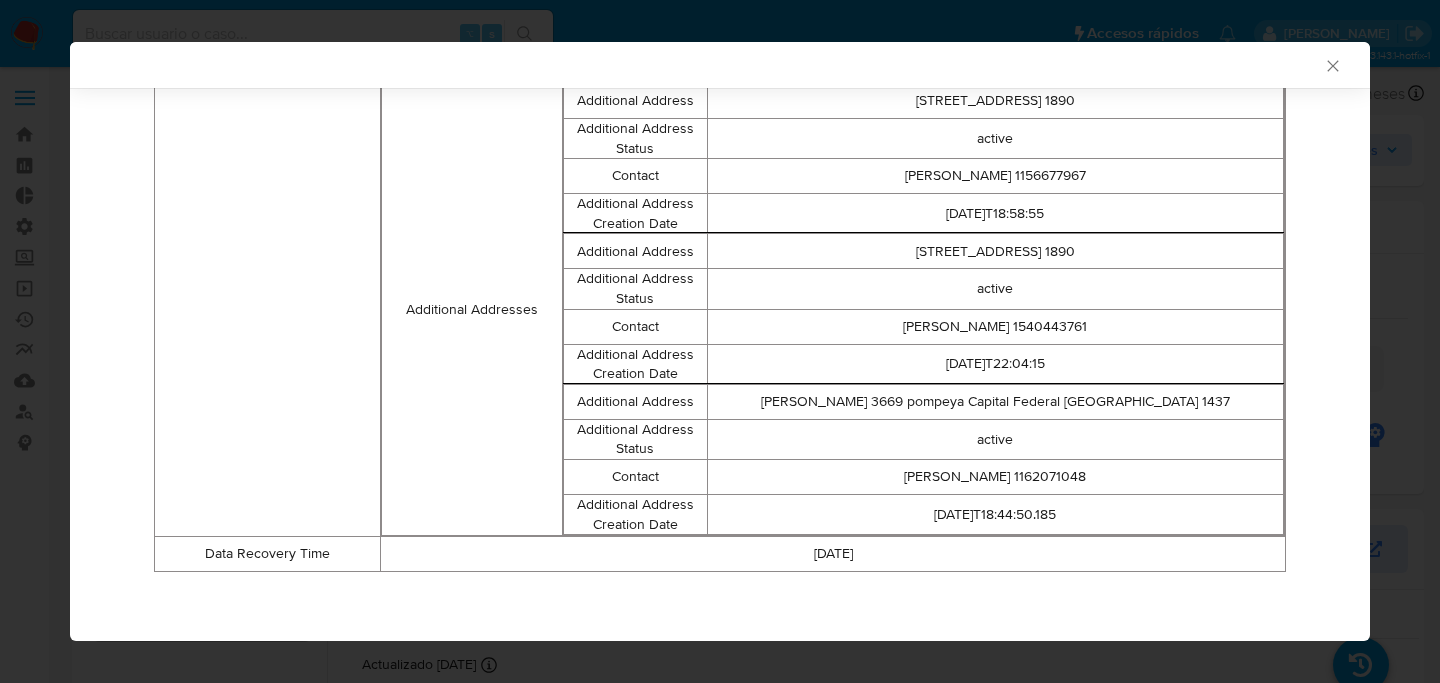 click on "AML Data Collector Case Id - 7gf1M65e9oRyw0ivy6wM4iYv USER ID DOCUMENT TYPE DOCUMENT NUMBER CREATION DATE CASE RULES 514568549 CUIT 20143881076 2025-06-12 06:35:47 DESVIO_INTEGRAL_MLA Los datos detallados a continuación corresponden a la fecha de generación del caso. Internal information External information Data Kyc Data Client Data Cases Data List Data Documentation Data Restrictions Data Publications Data Minority Peticiones Secundarias Alerted 514568549 Riesgo HIGH Cuentas Asociadas Cus Cust Id 514568549 Kyc Knowledge Level verified Kyc Entity Type person Name Lucio Oscar Classmam Fecha Reg 2020-01-22 Domicilio AV 53 2864 HUDSON BUENOS AIRES Mail lucioglass61@gmail.com Brand Name - - - Soft Descriptor - - - Telefono  -  Nacionalidad AR Cvu 0000003100034889239590 Alias crear.bucle.amasa.mp Cvu Creation Date 2020-09-13T21:18:30 Cvu Last Modified Date 2022-05-03T04:18:06.317 Status Cvu Alias confirmed Cvu Disabled Detail  -  Additional Addresses Additional Address Additional Address Status active Contact" at bounding box center (720, 341) 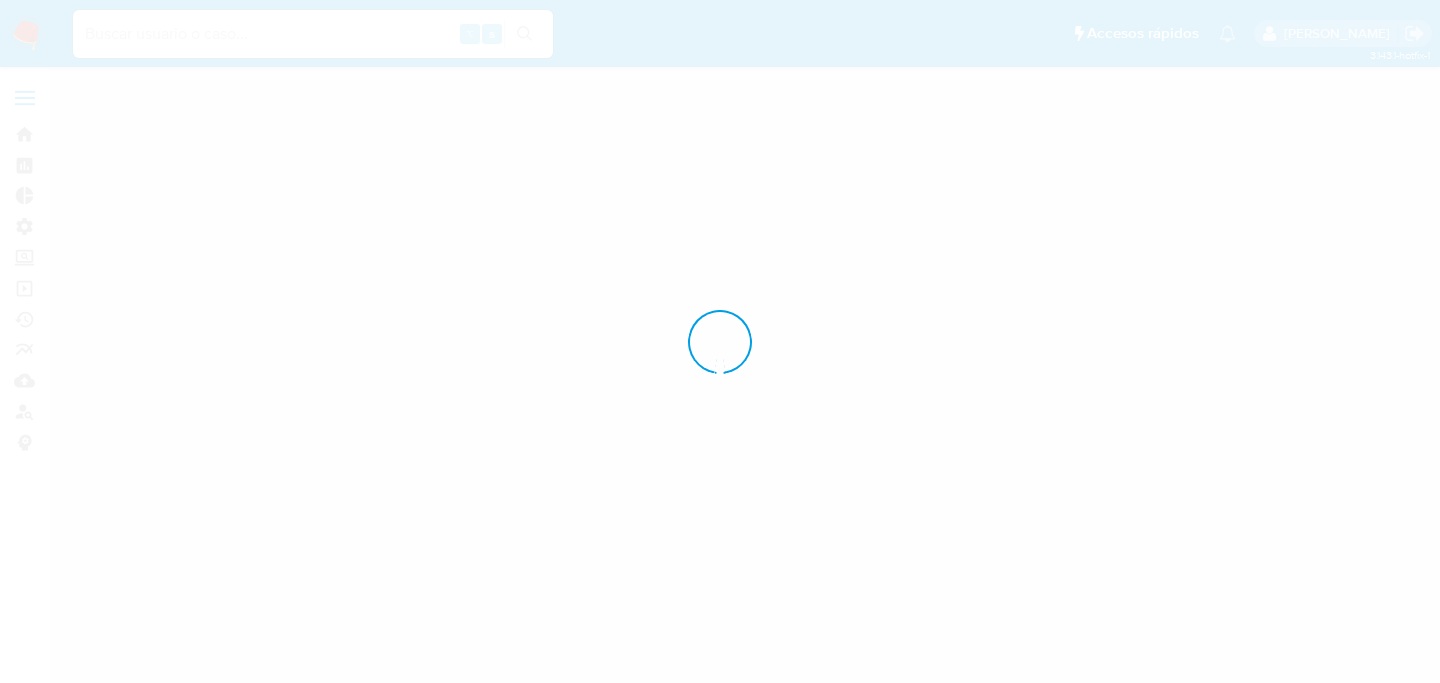 scroll, scrollTop: 0, scrollLeft: 0, axis: both 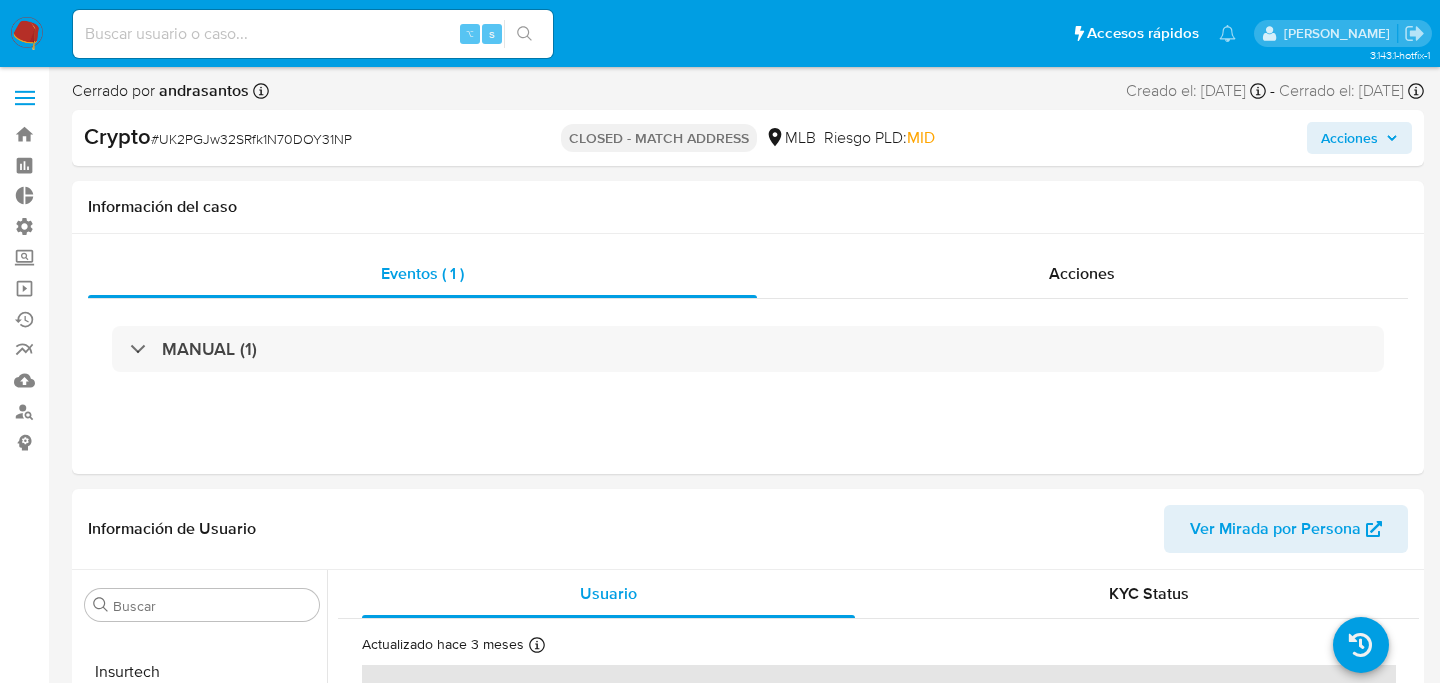 select on "10" 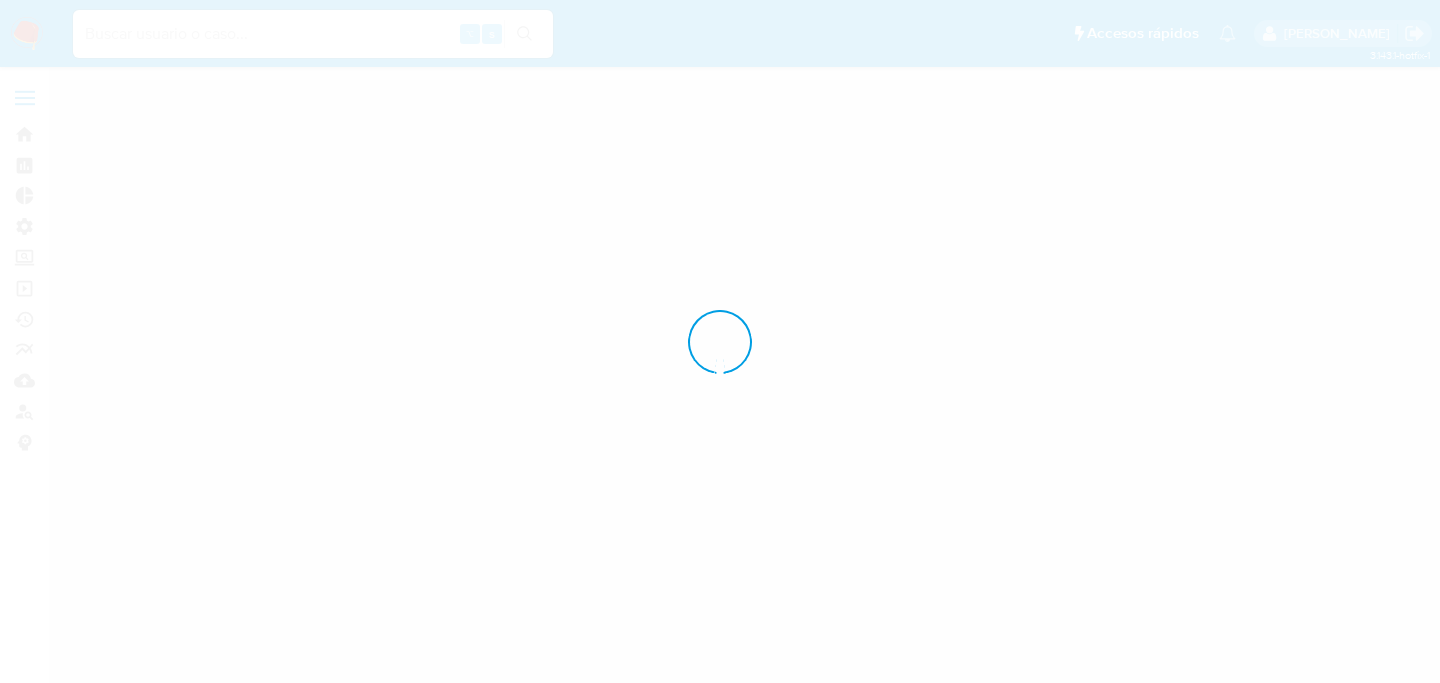 scroll, scrollTop: 0, scrollLeft: 0, axis: both 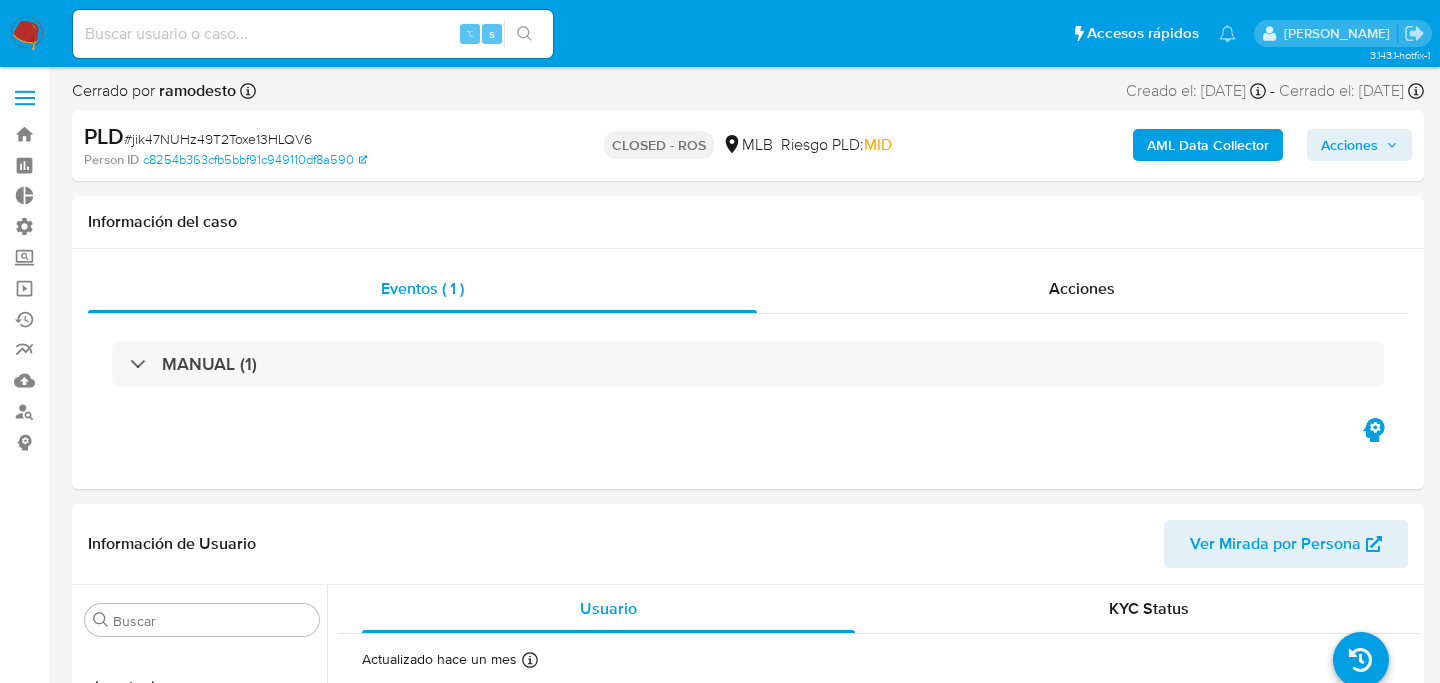click on "AML Data Collector" at bounding box center (1208, 145) 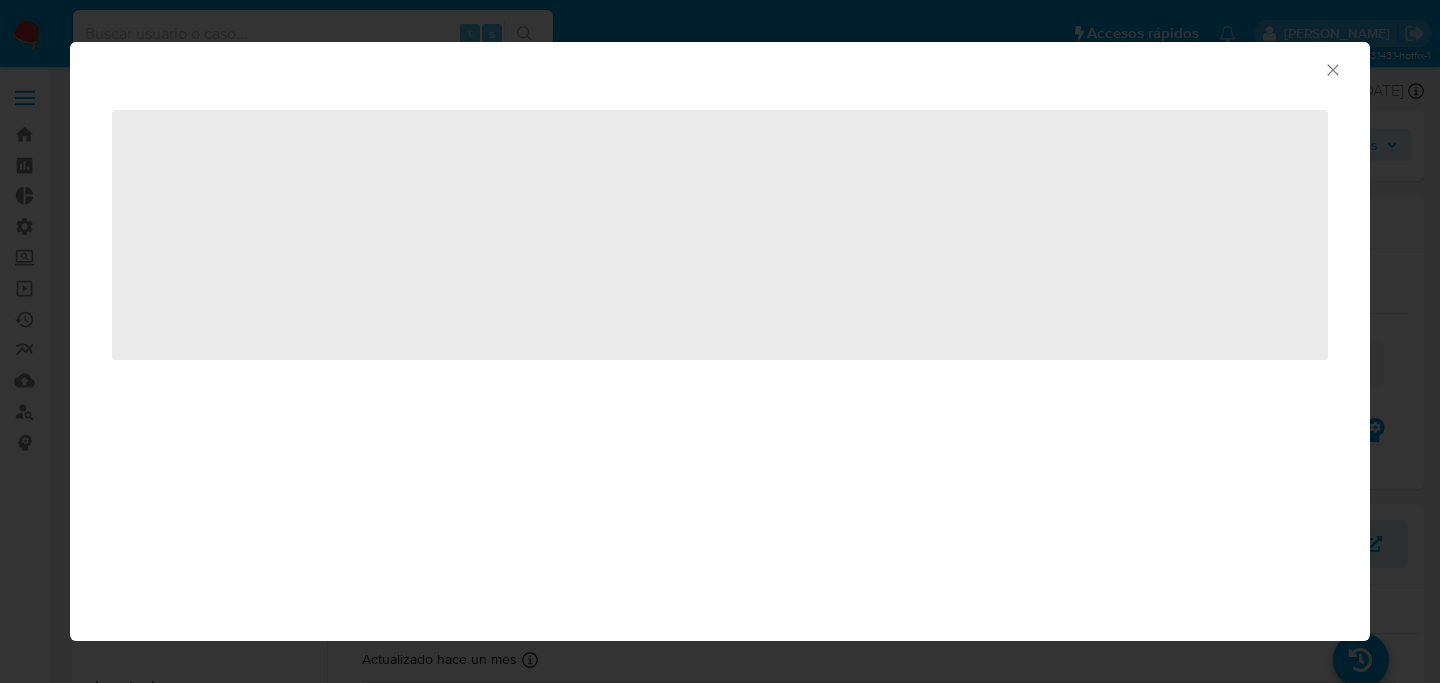 select on "10" 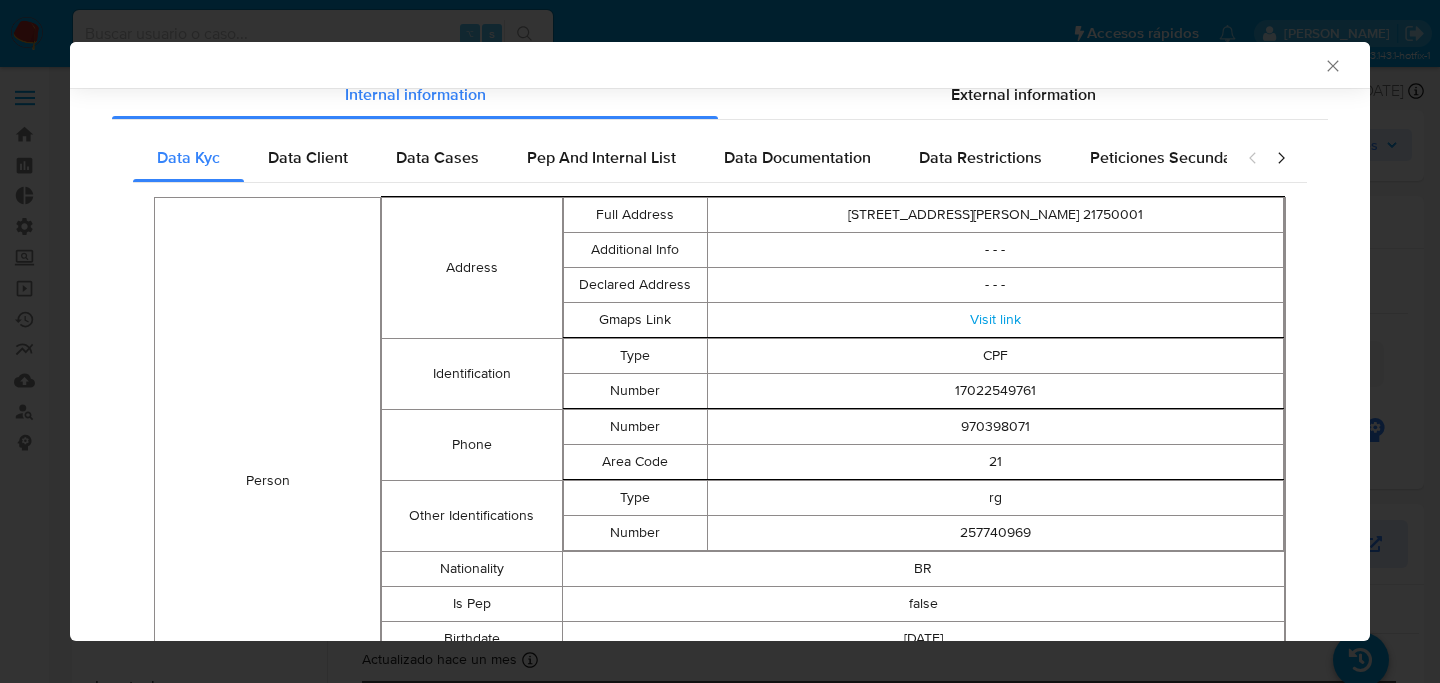 scroll, scrollTop: 274, scrollLeft: 0, axis: vertical 